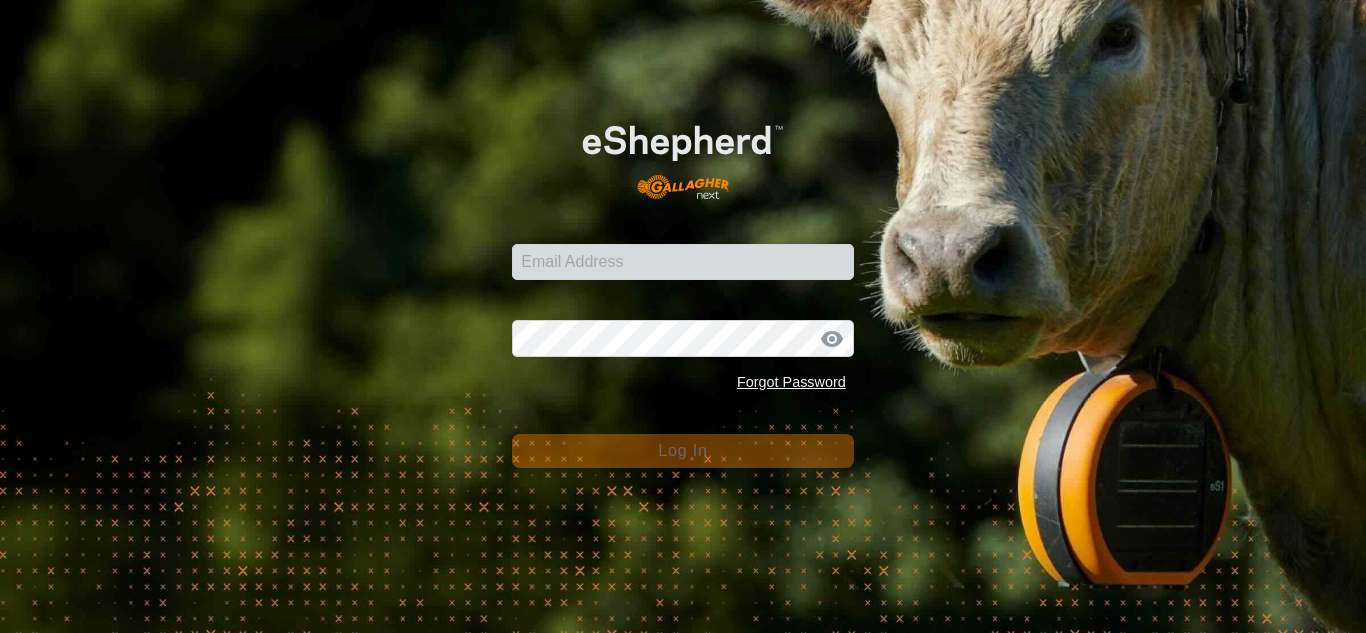 scroll, scrollTop: 0, scrollLeft: 0, axis: both 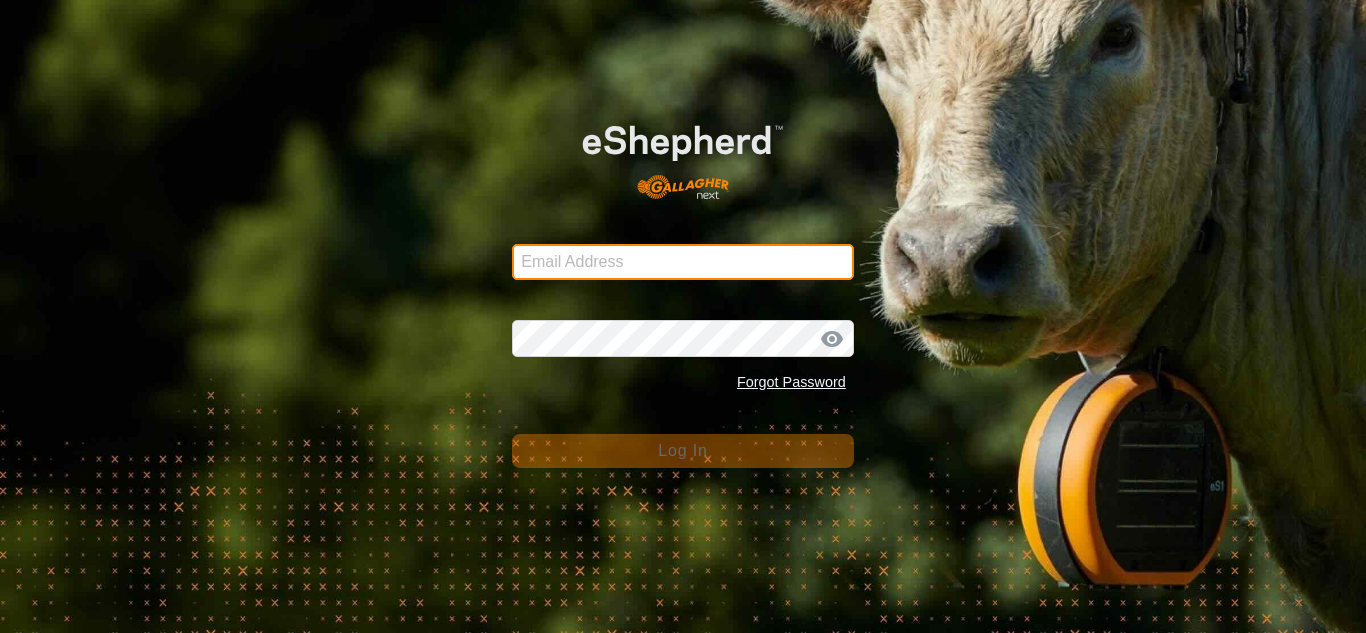 type on "[EMAIL]" 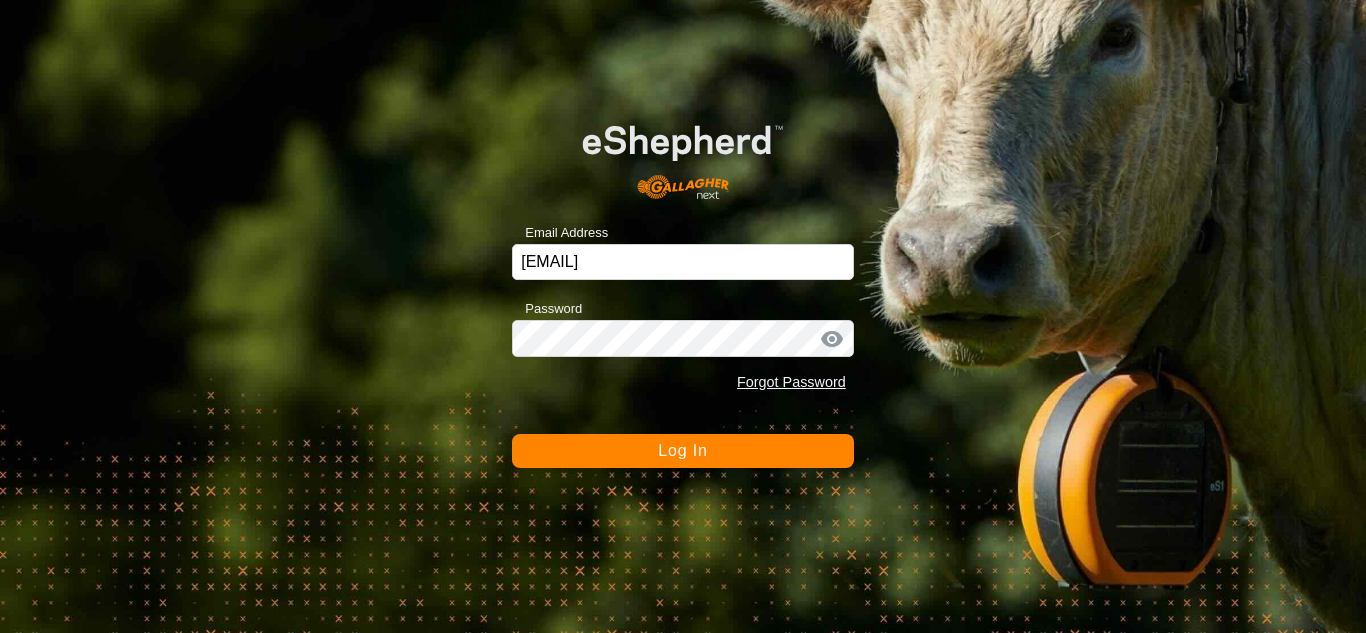 click on "Log In" 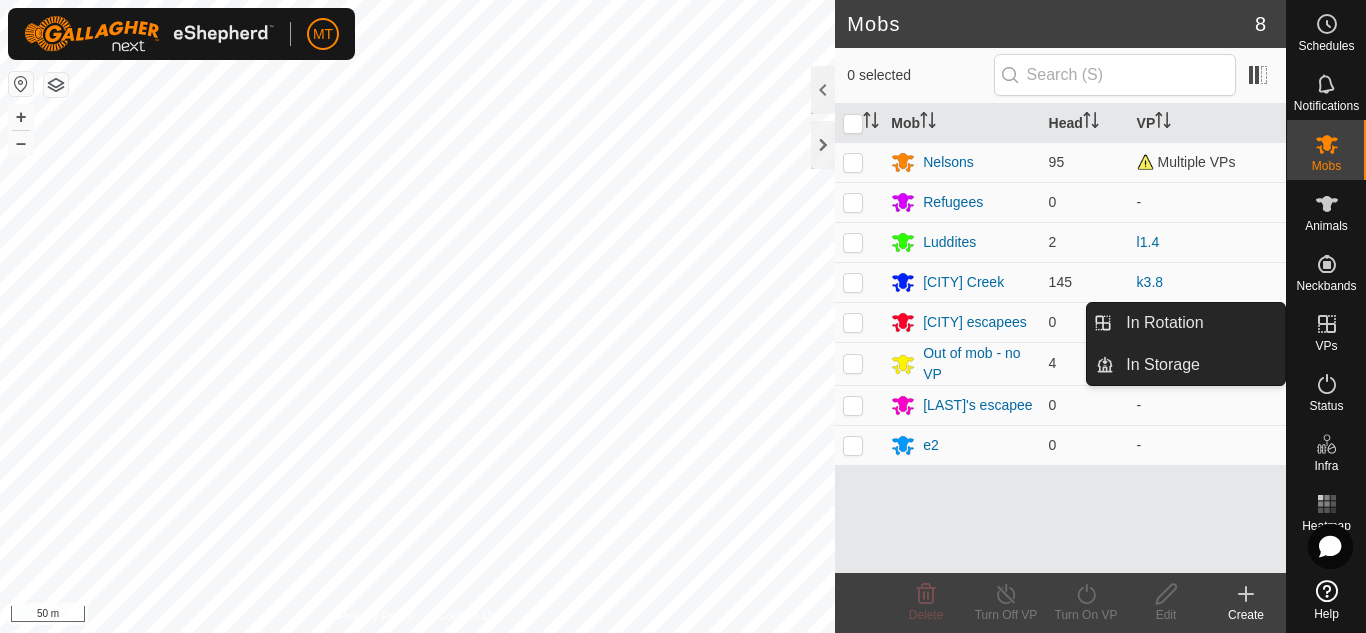 click 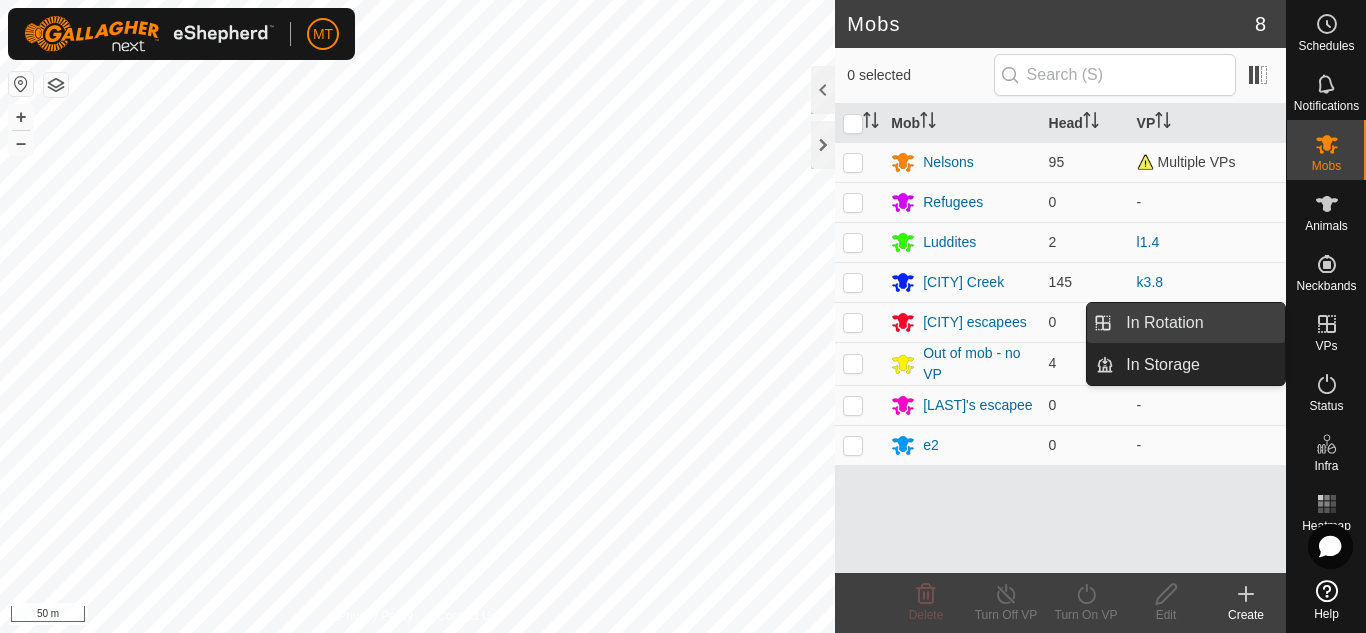 click on "In Rotation" at bounding box center (1199, 323) 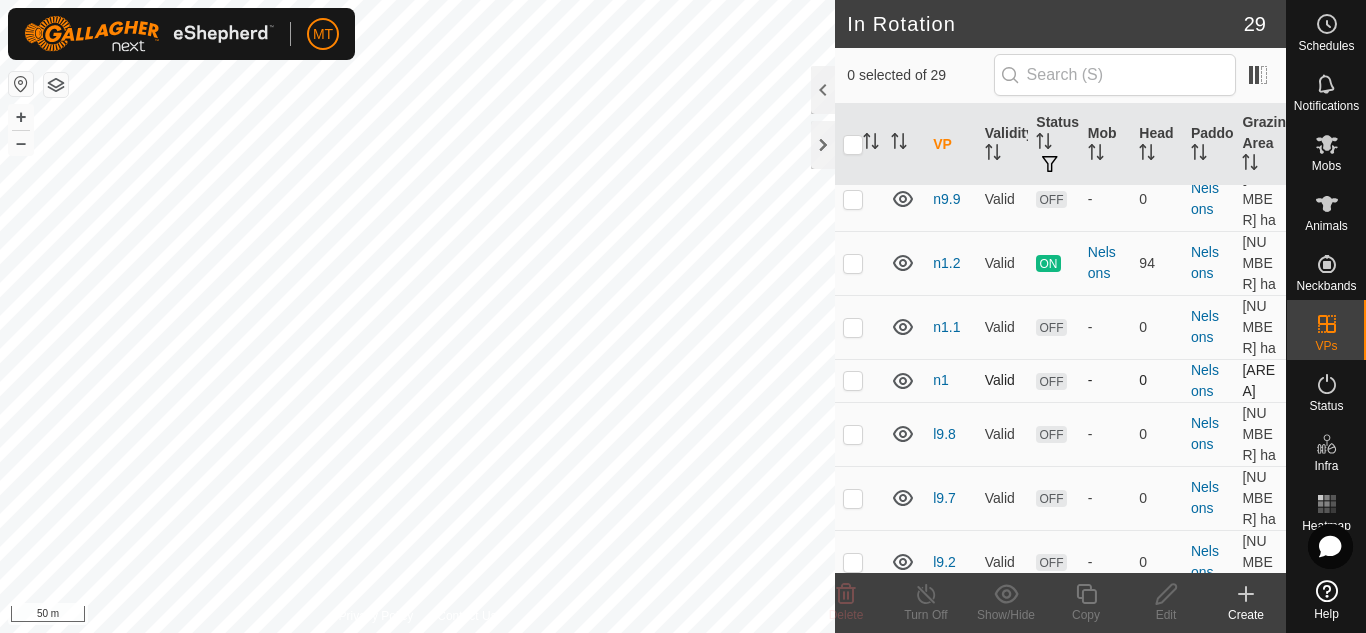 scroll, scrollTop: 1294, scrollLeft: 0, axis: vertical 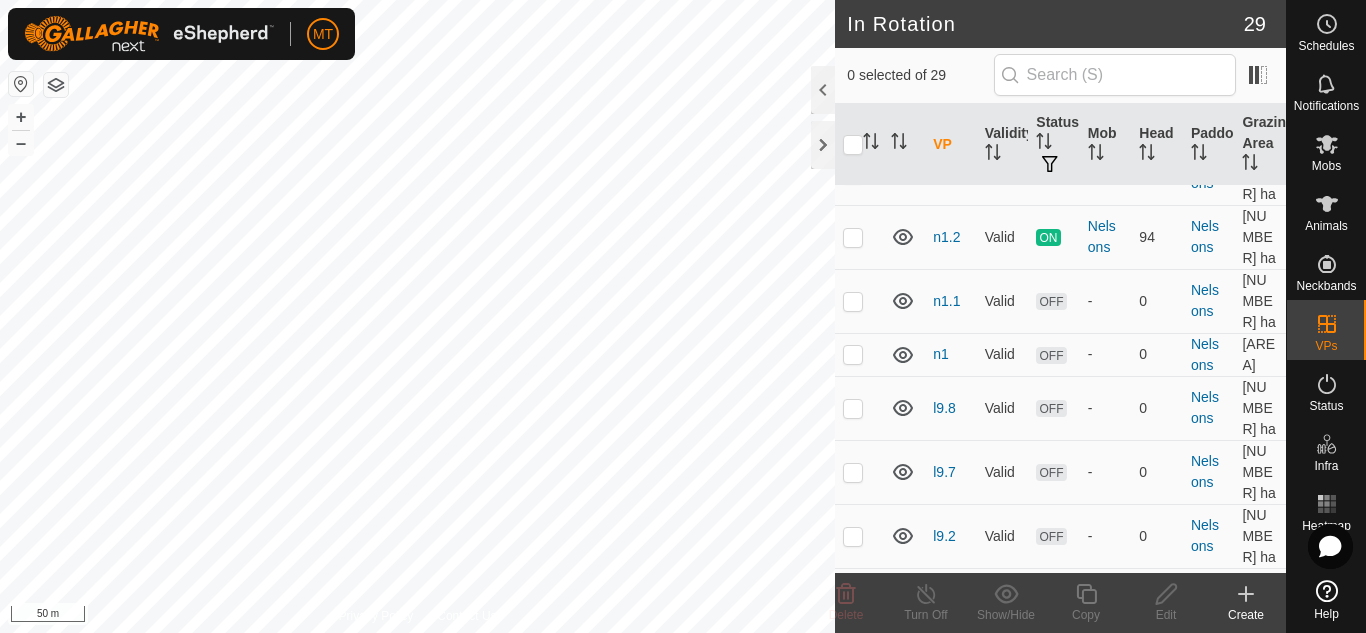 click at bounding box center (853, 600) 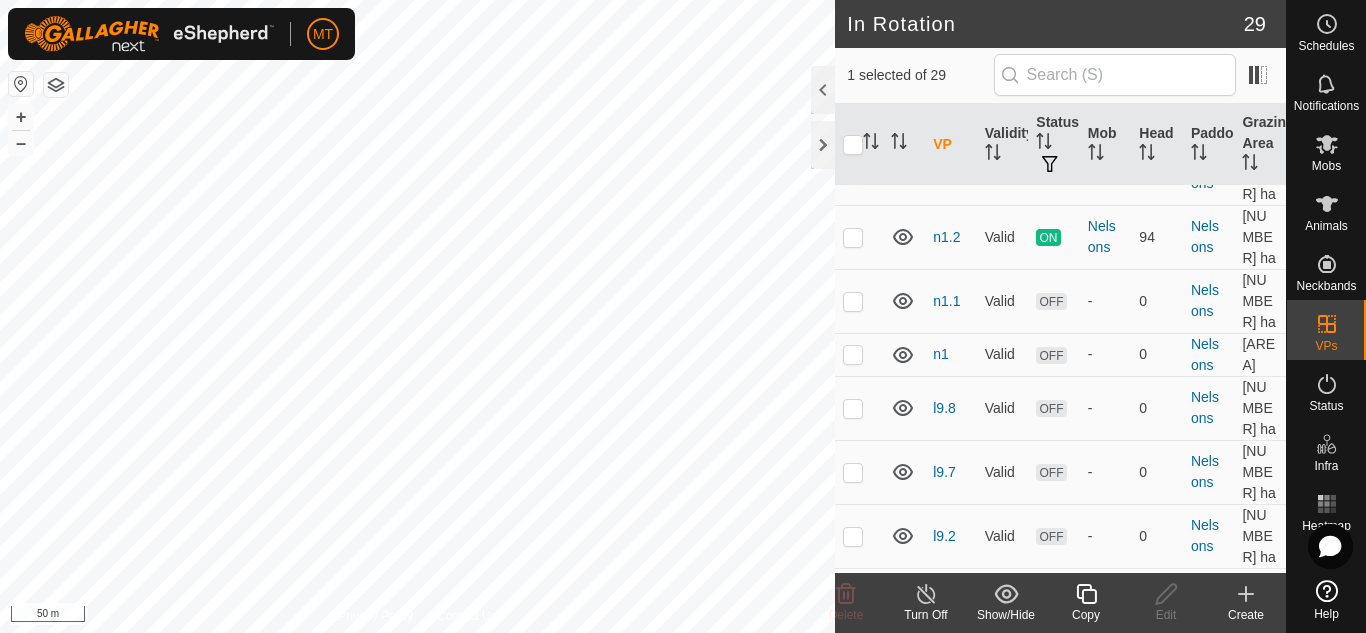 click 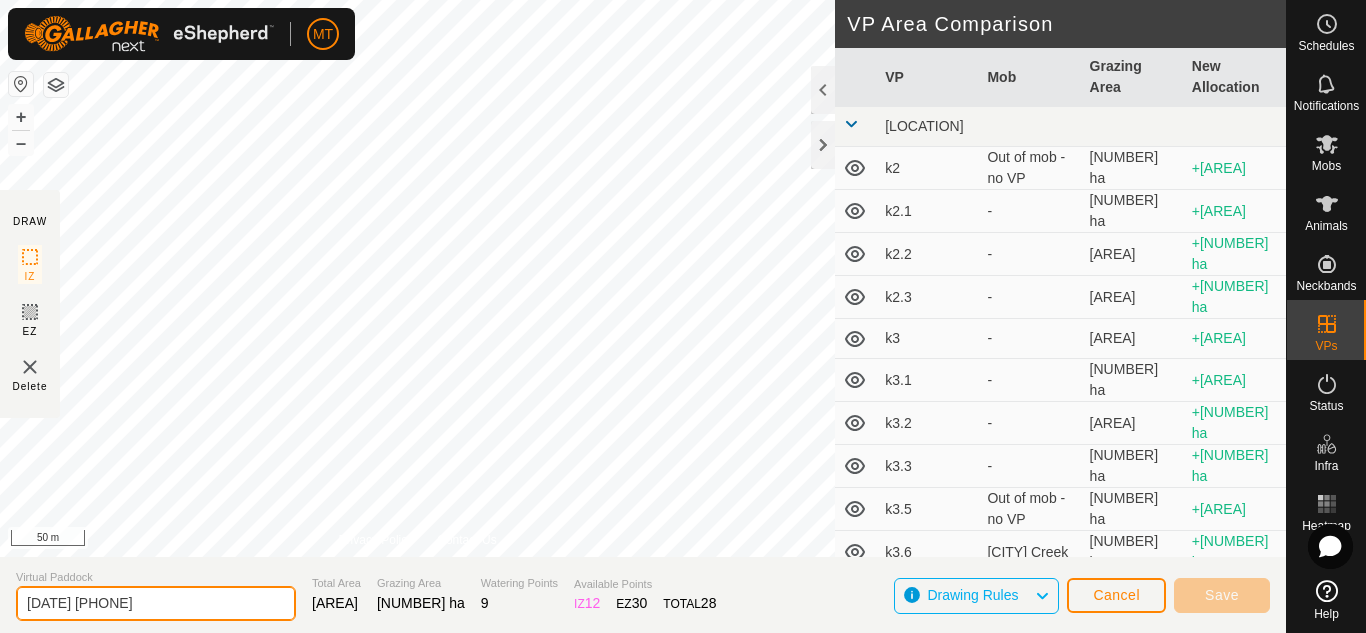 drag, startPoint x: 164, startPoint y: 611, endPoint x: 0, endPoint y: 587, distance: 165.7468 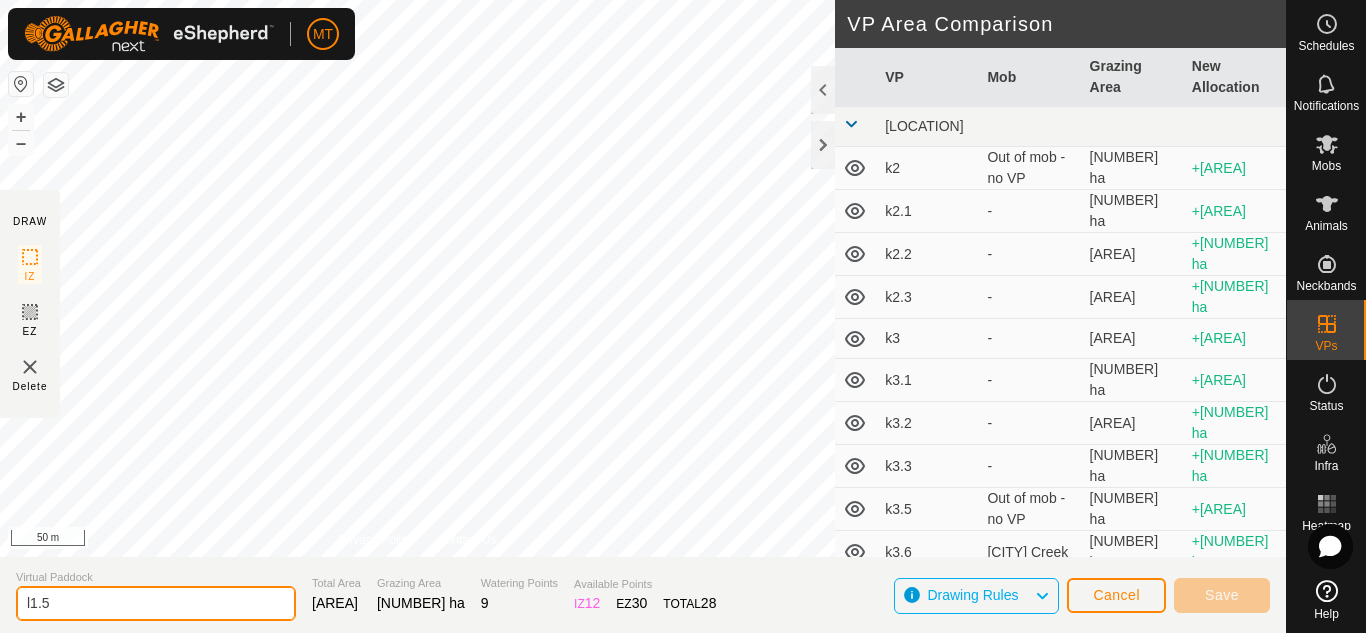 type on "l1.5" 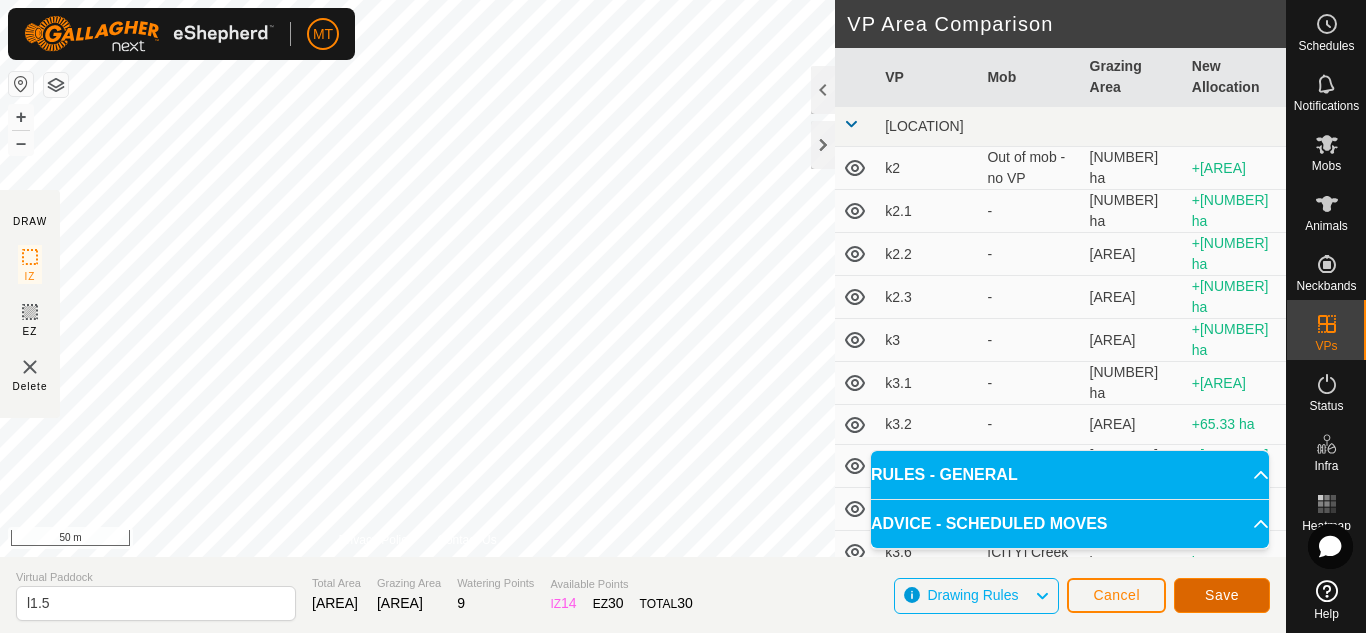 click on "Save" 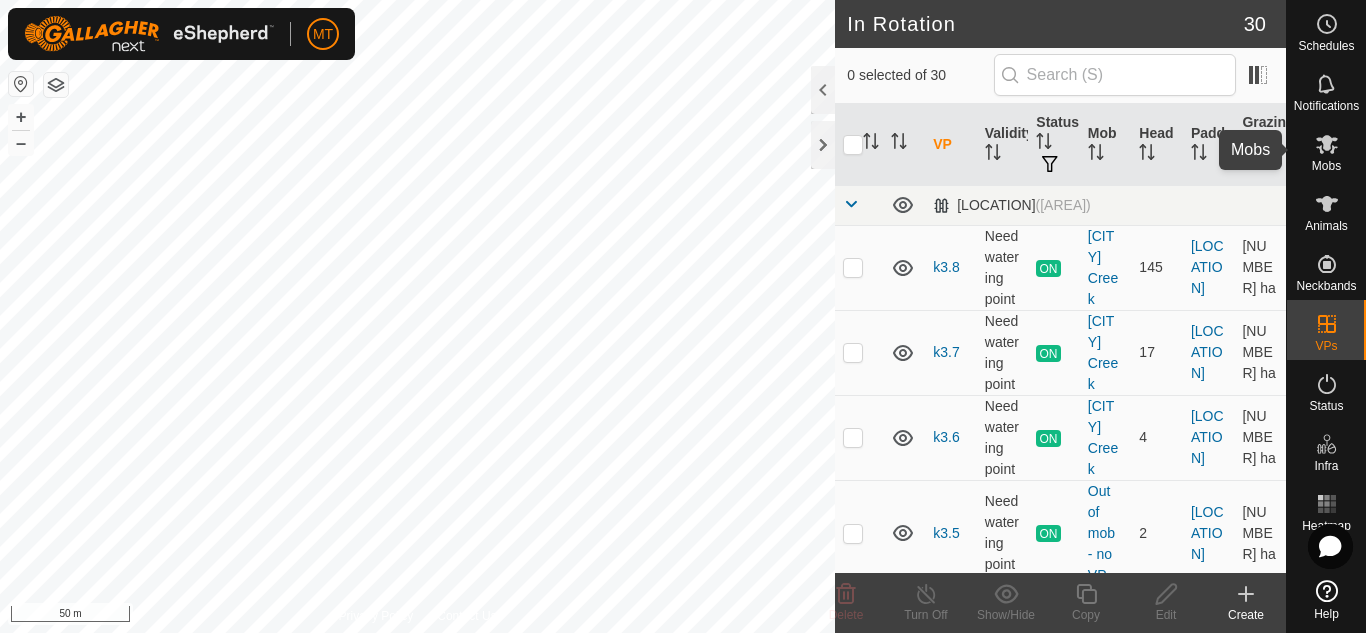 click 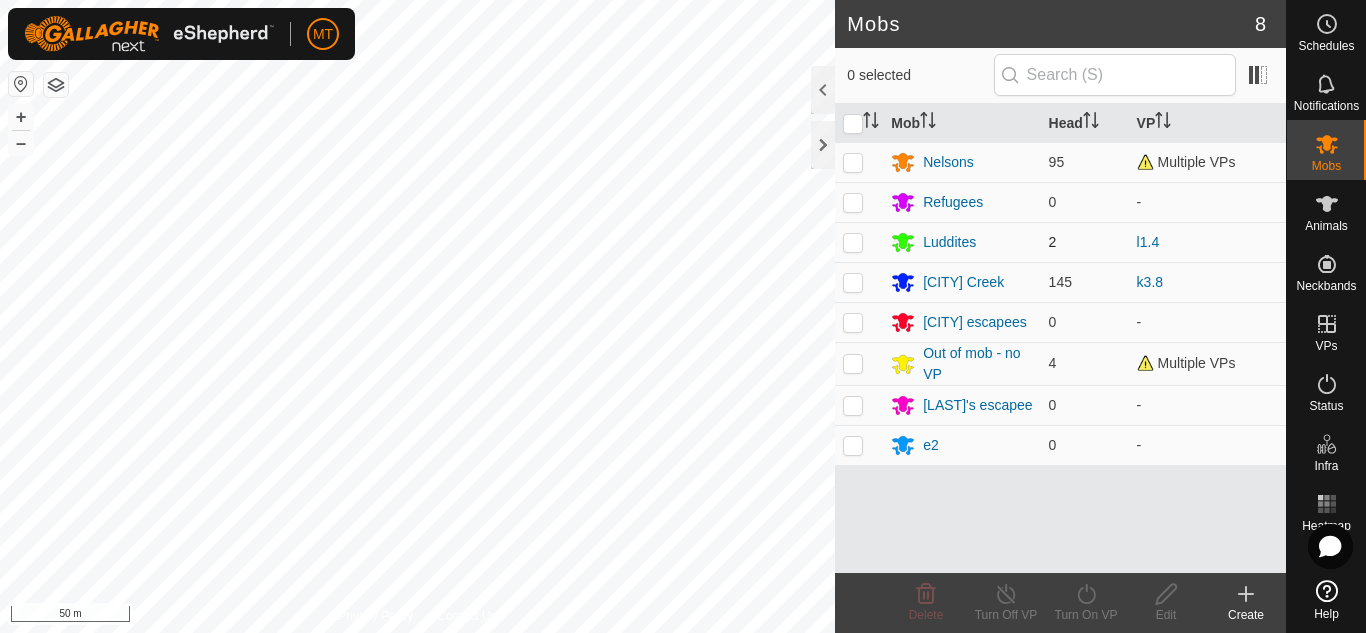 click at bounding box center [853, 242] 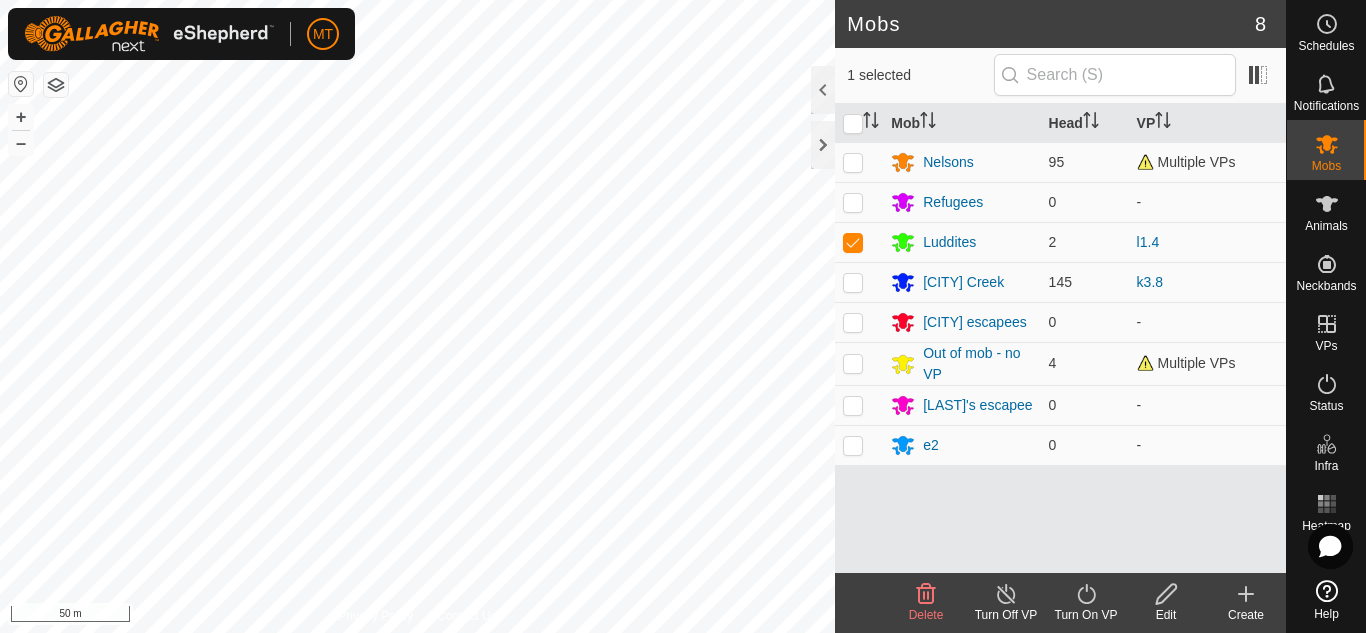 click on "Turn On VP" 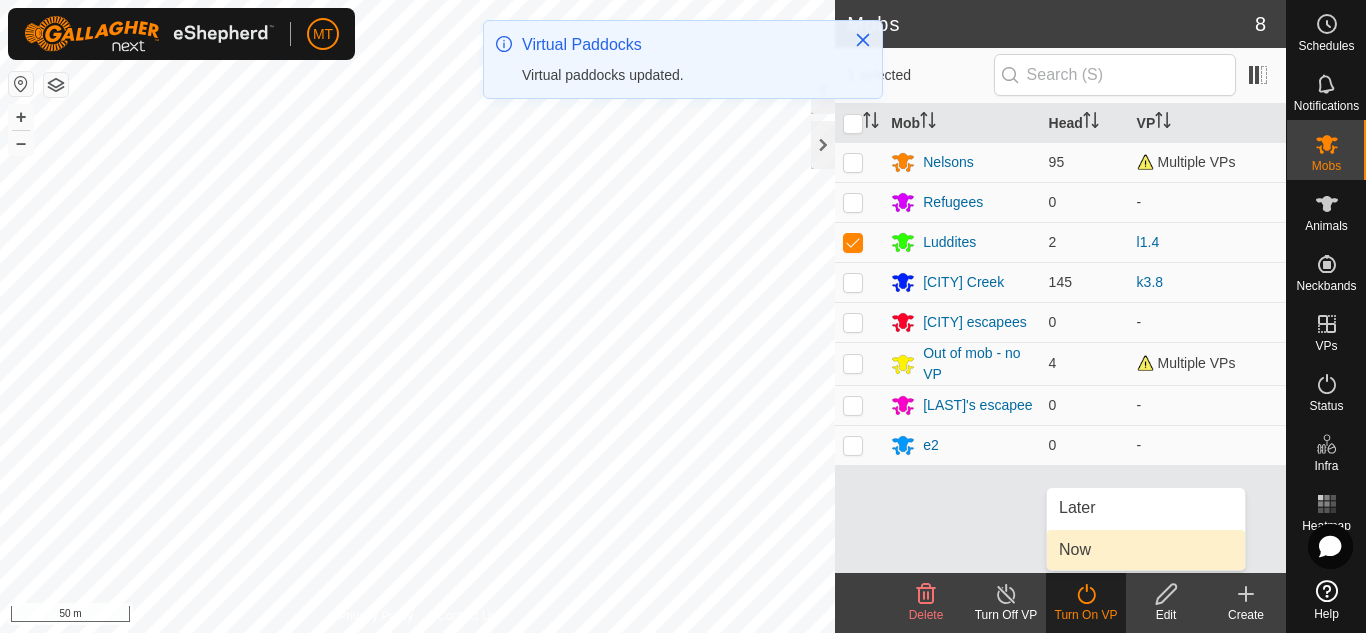 click on "Now" at bounding box center [1146, 550] 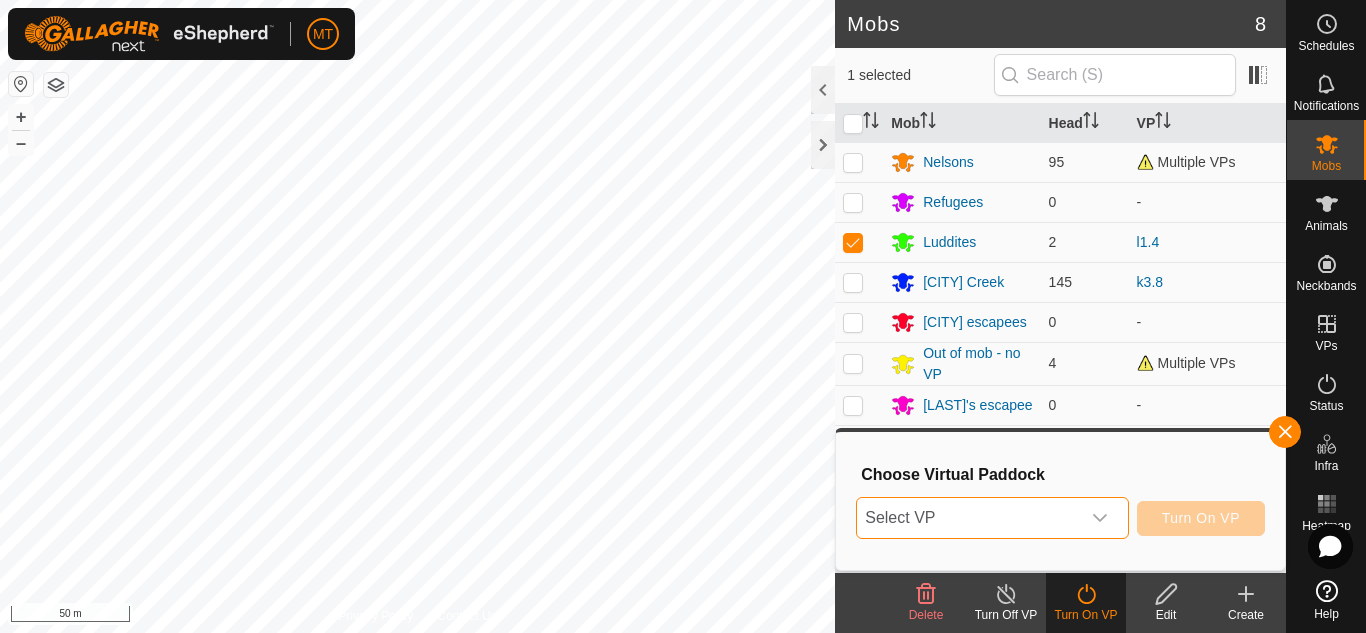 click on "Select VP" at bounding box center [968, 518] 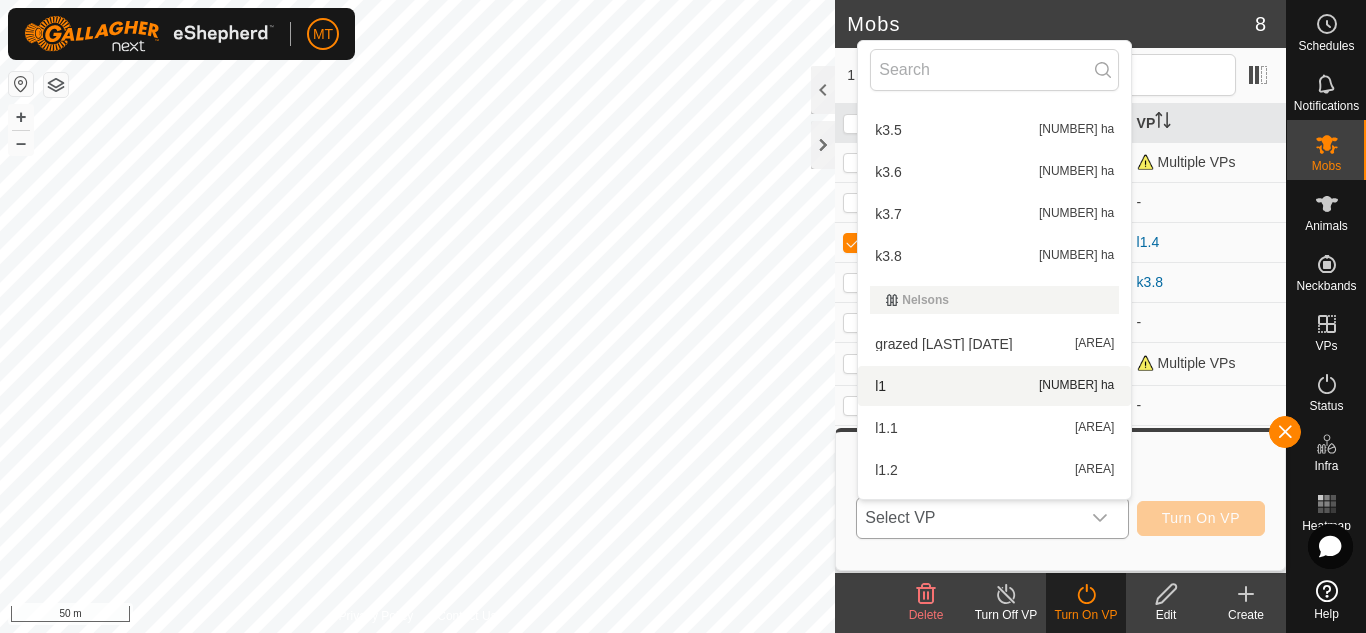 scroll, scrollTop: 508, scrollLeft: 0, axis: vertical 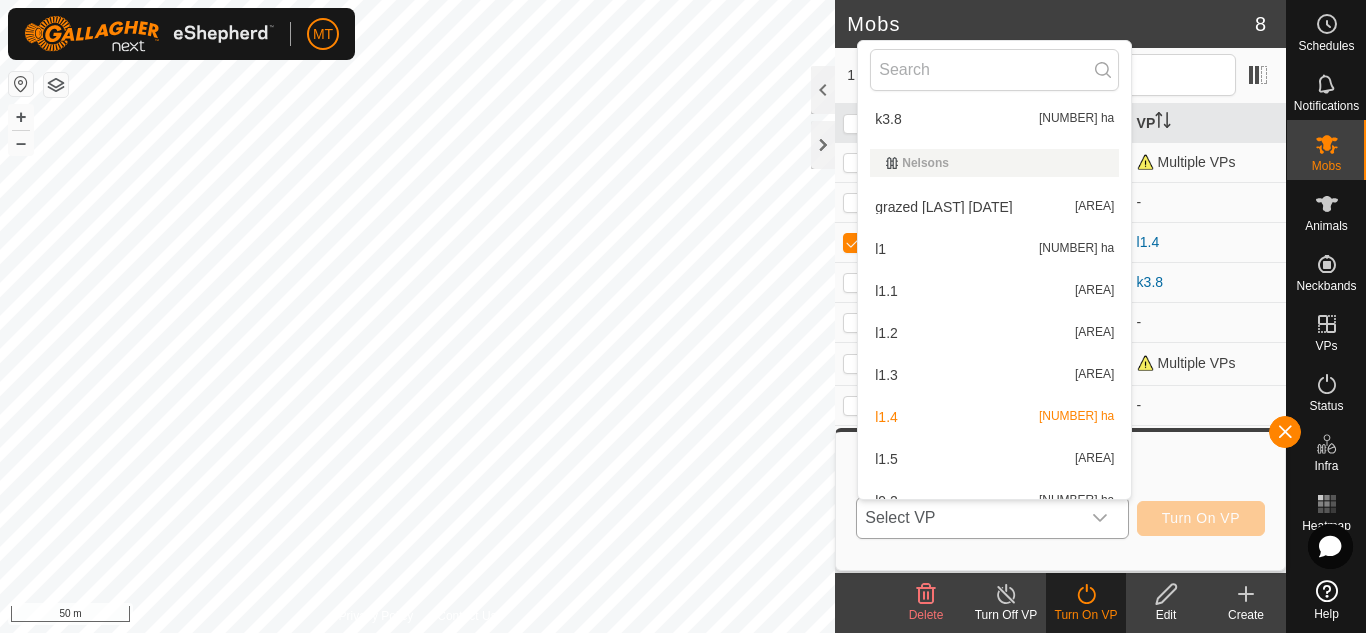 click on "l1.5 [NUMBER] ha" at bounding box center [994, 459] 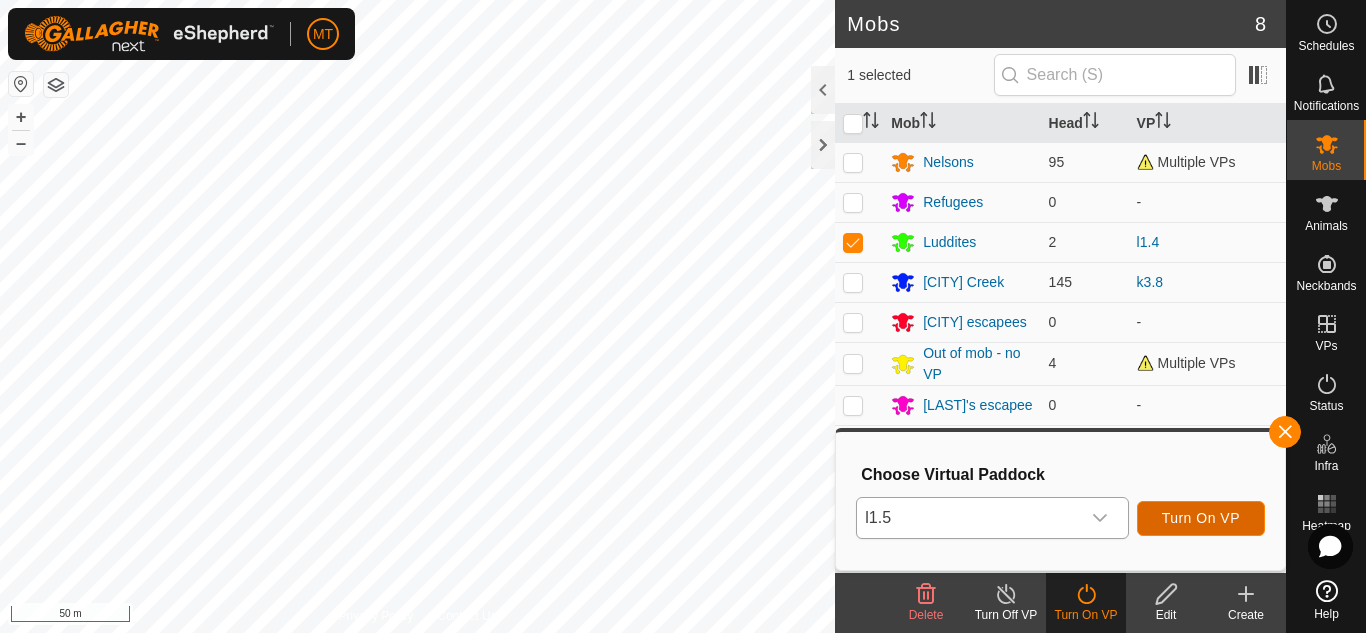 click on "Turn On VP" at bounding box center [1201, 518] 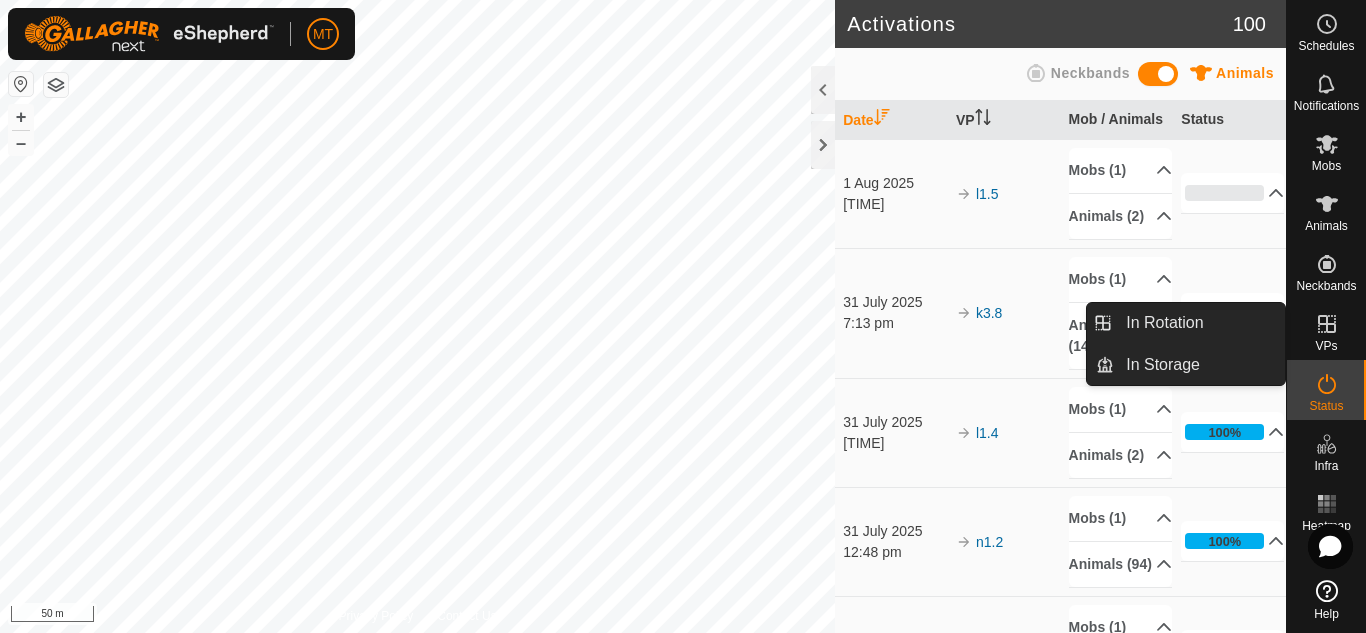 click 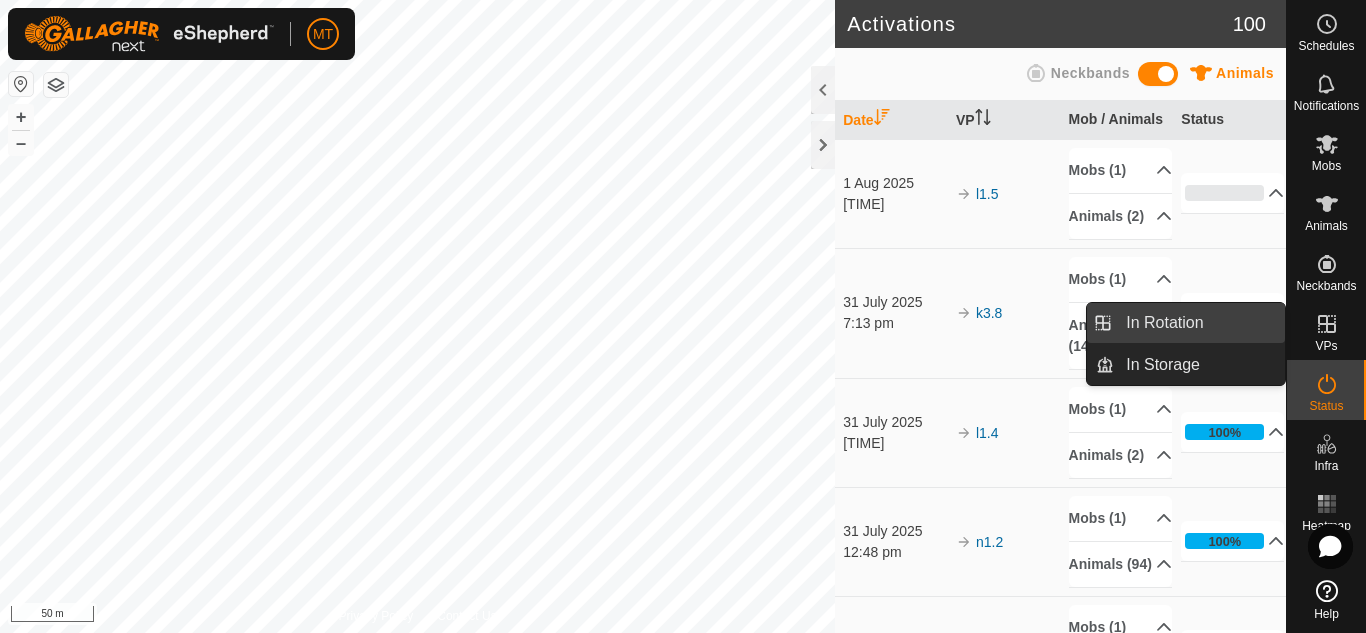 click on "In Rotation" at bounding box center [1199, 323] 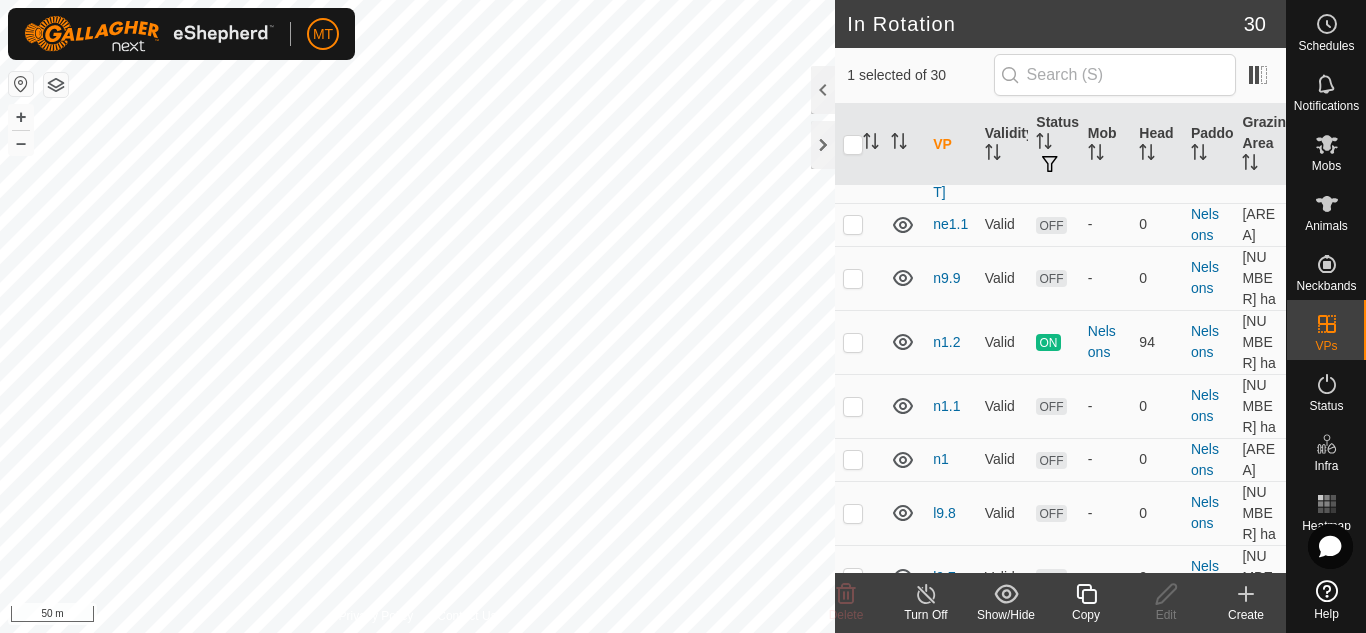 scroll, scrollTop: 1339, scrollLeft: 0, axis: vertical 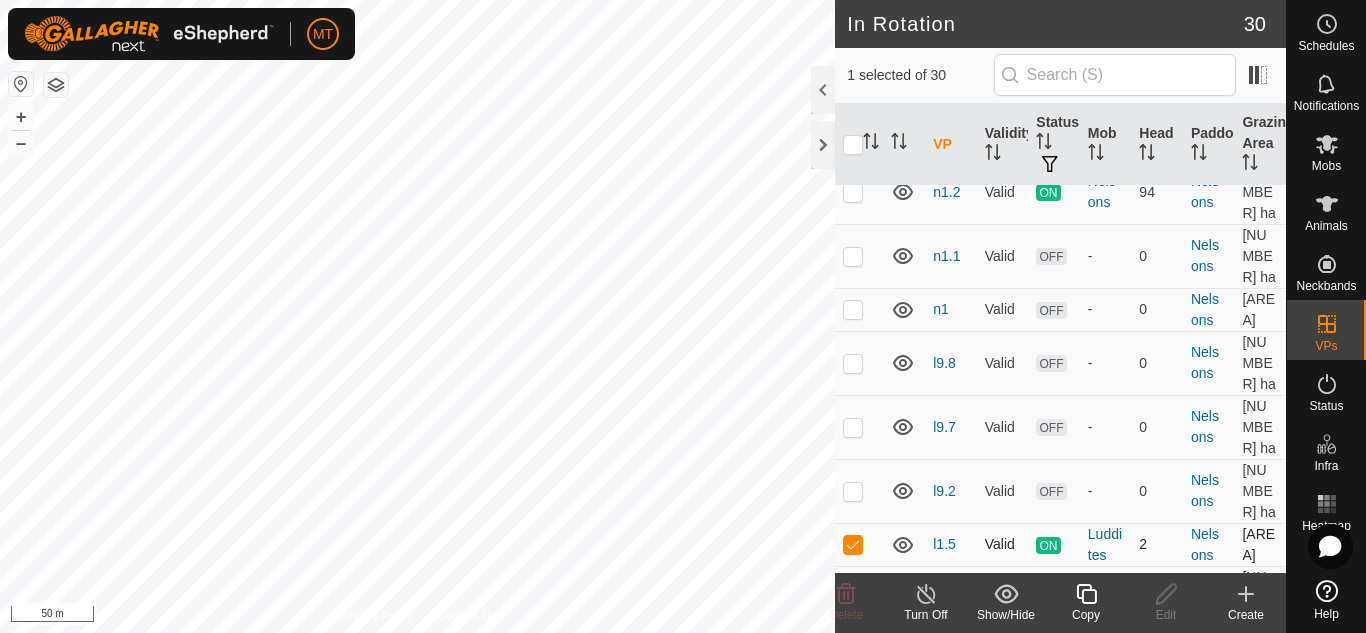 click at bounding box center (853, 544) 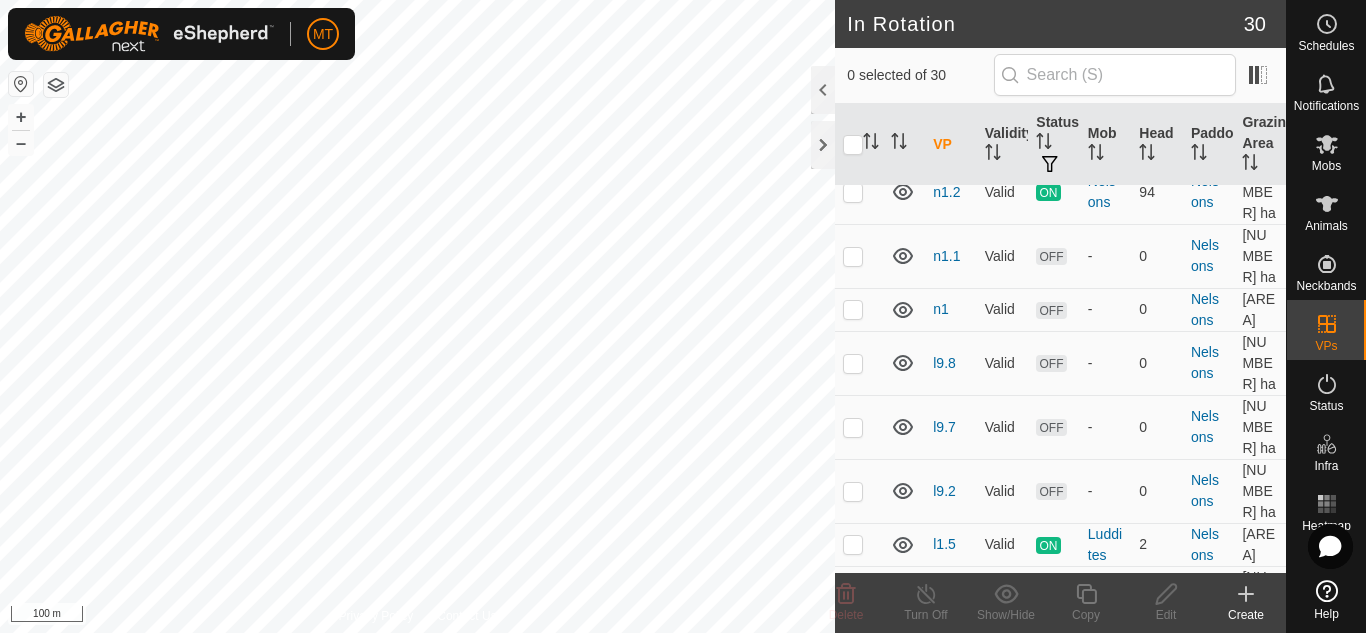 click 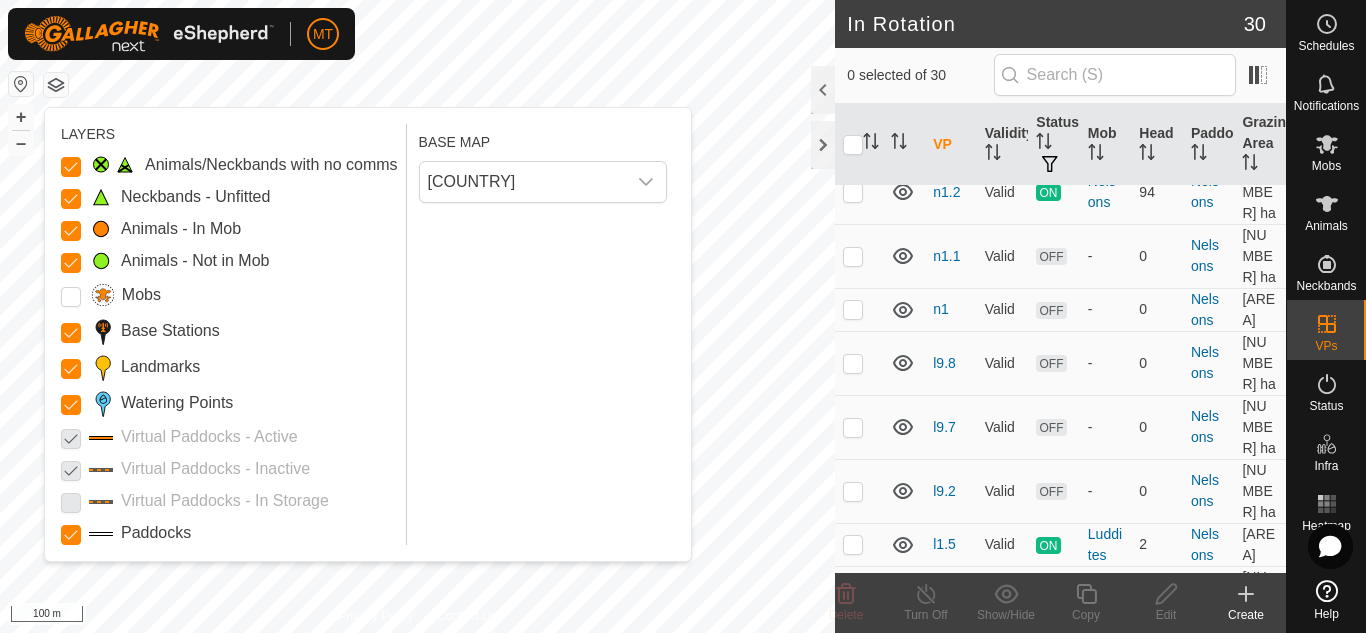 click at bounding box center (71, 469) 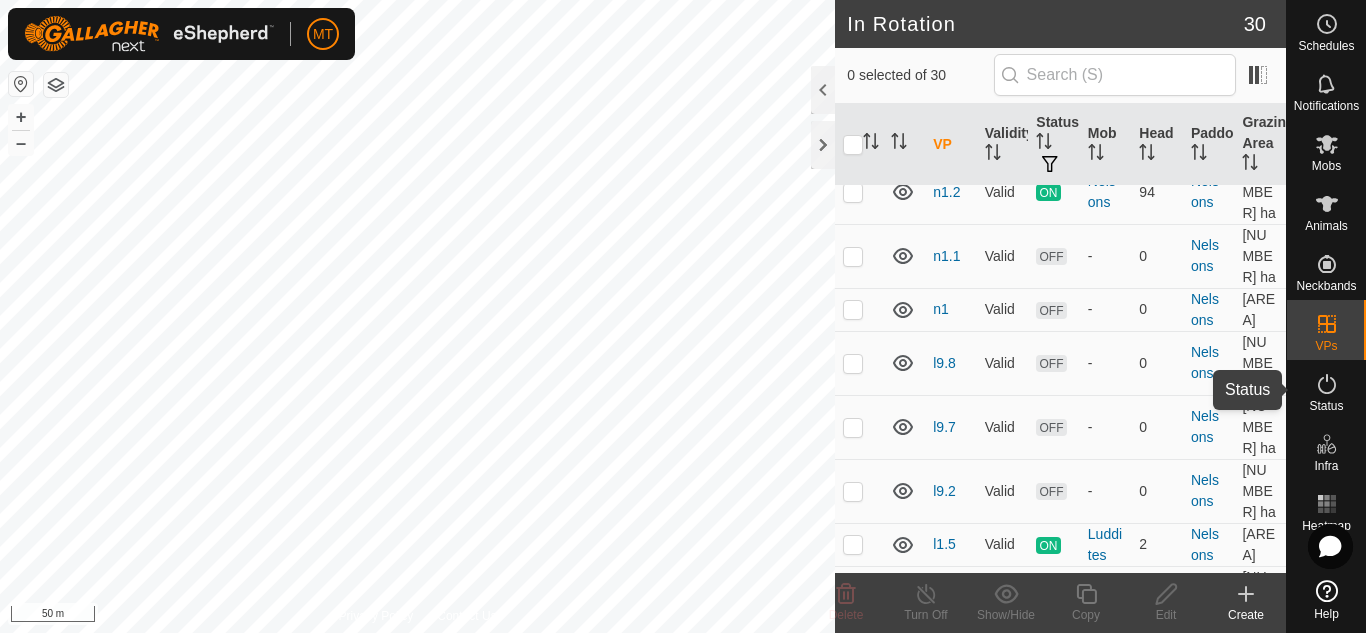 click 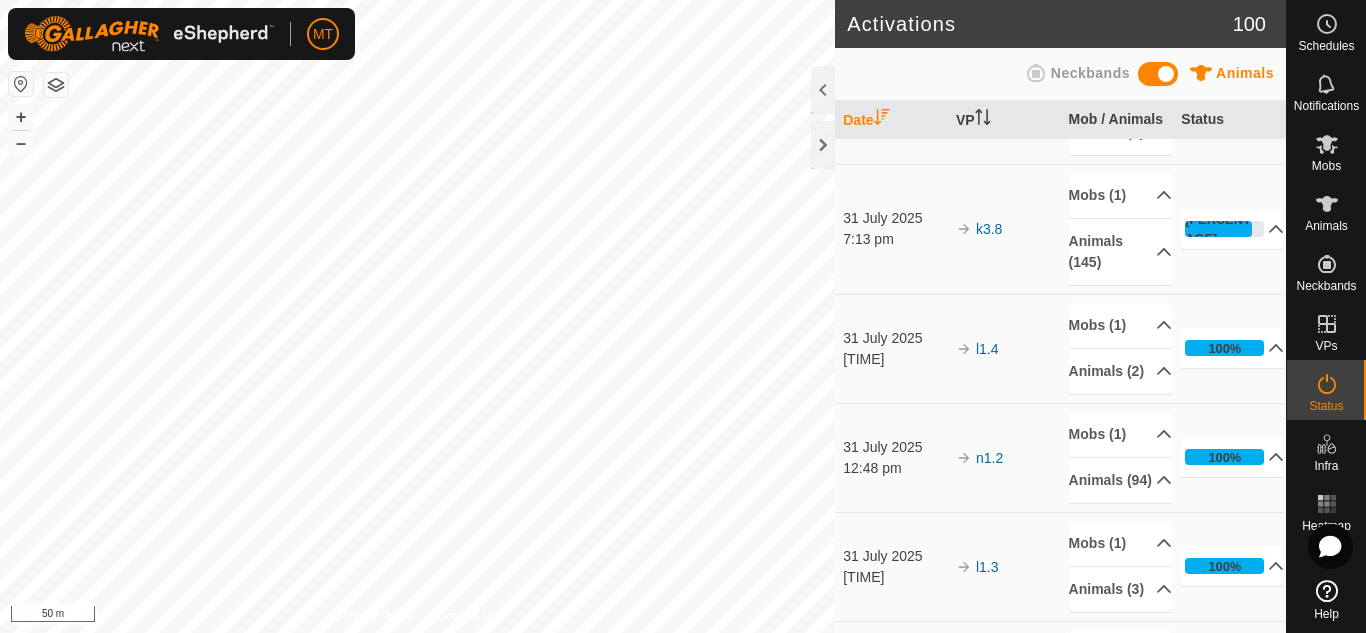 scroll, scrollTop: 73, scrollLeft: 0, axis: vertical 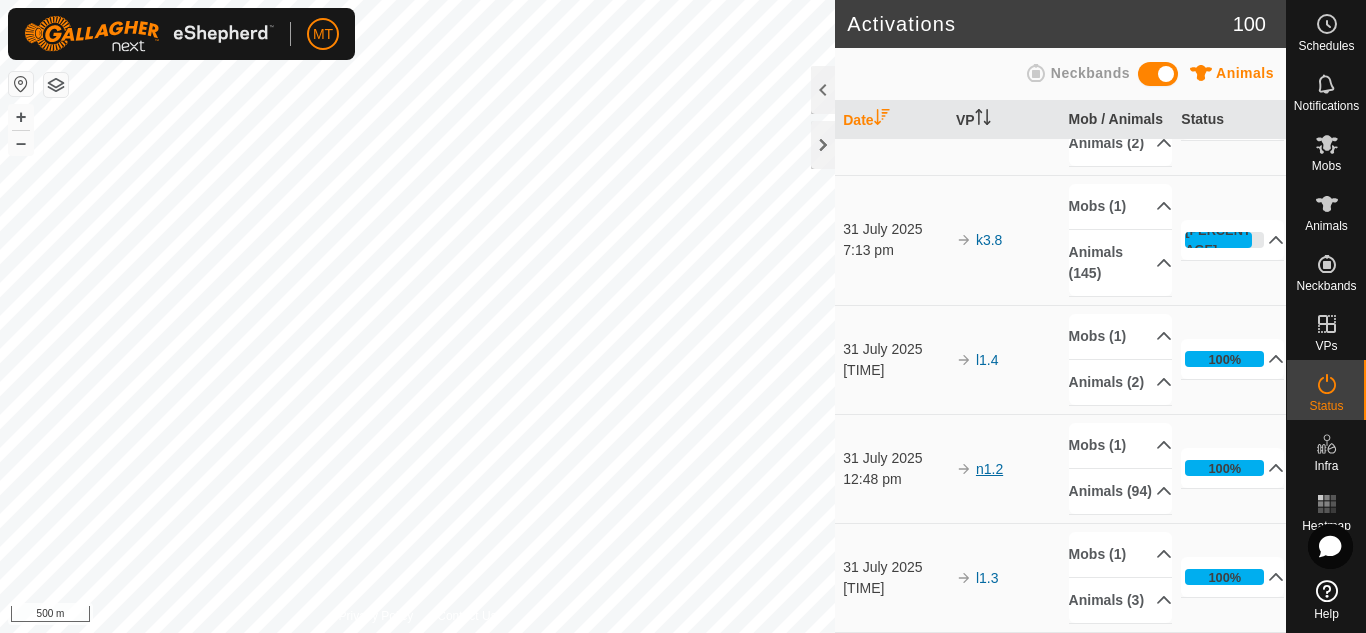click on "n1.2" at bounding box center (989, 469) 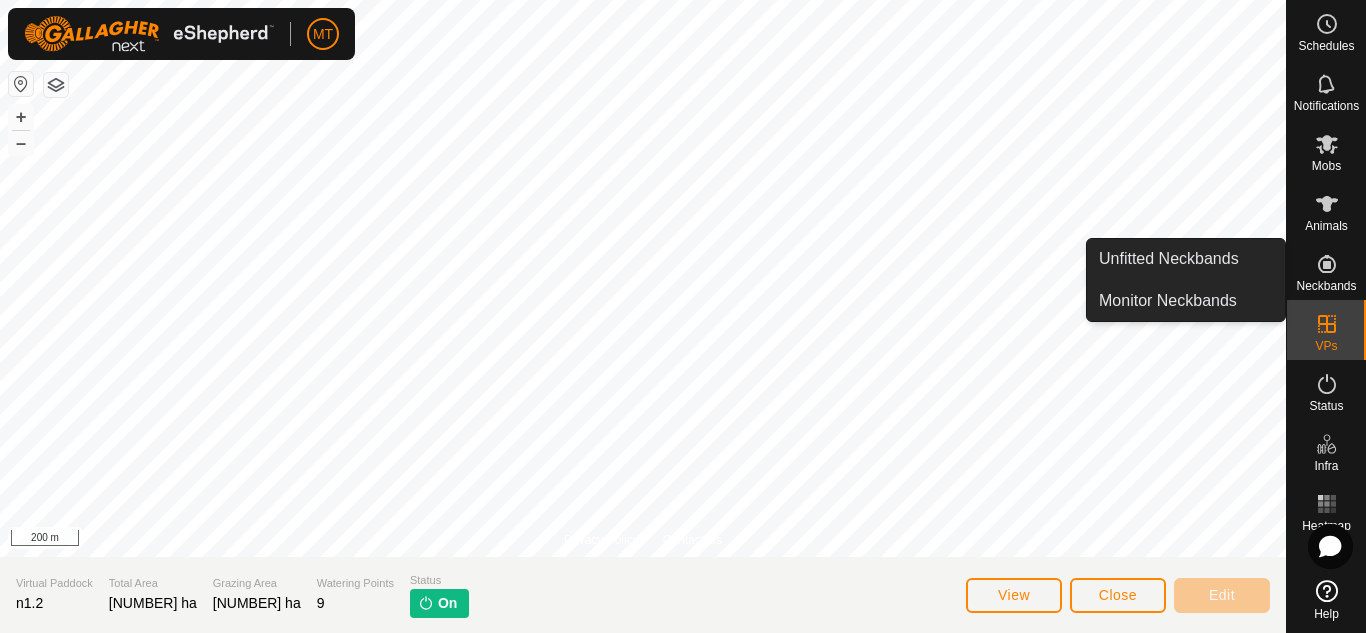 click 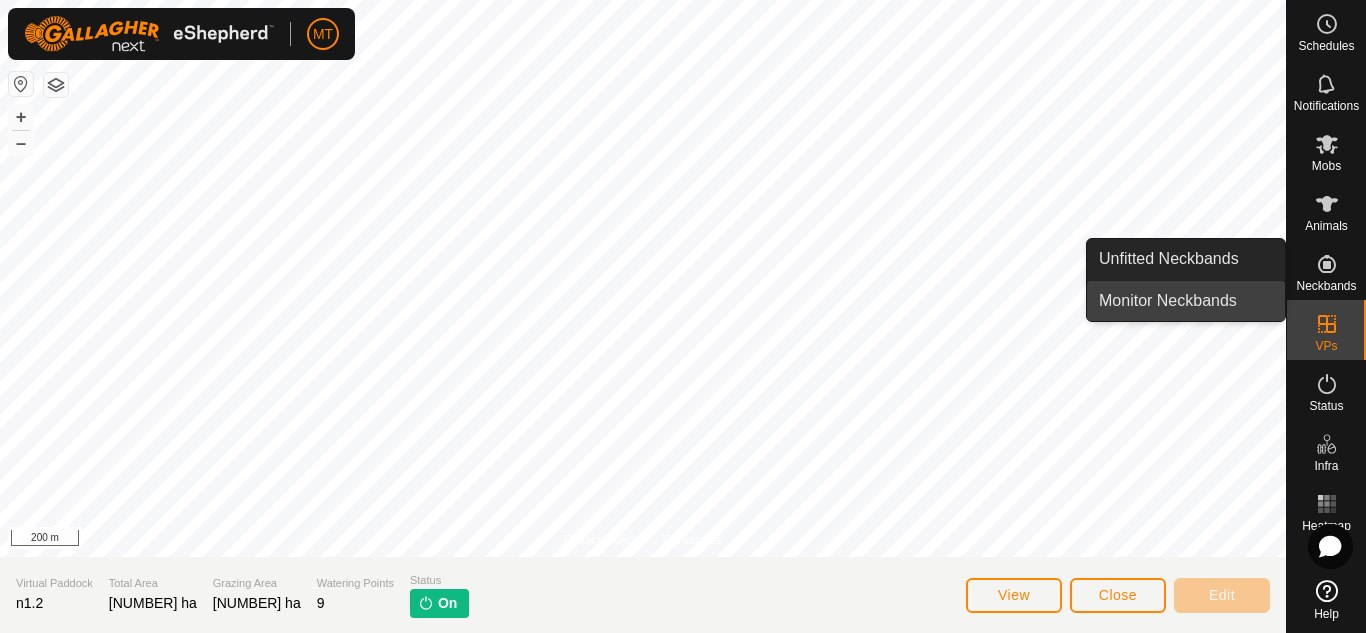 click on "Monitor Neckbands" at bounding box center (1186, 301) 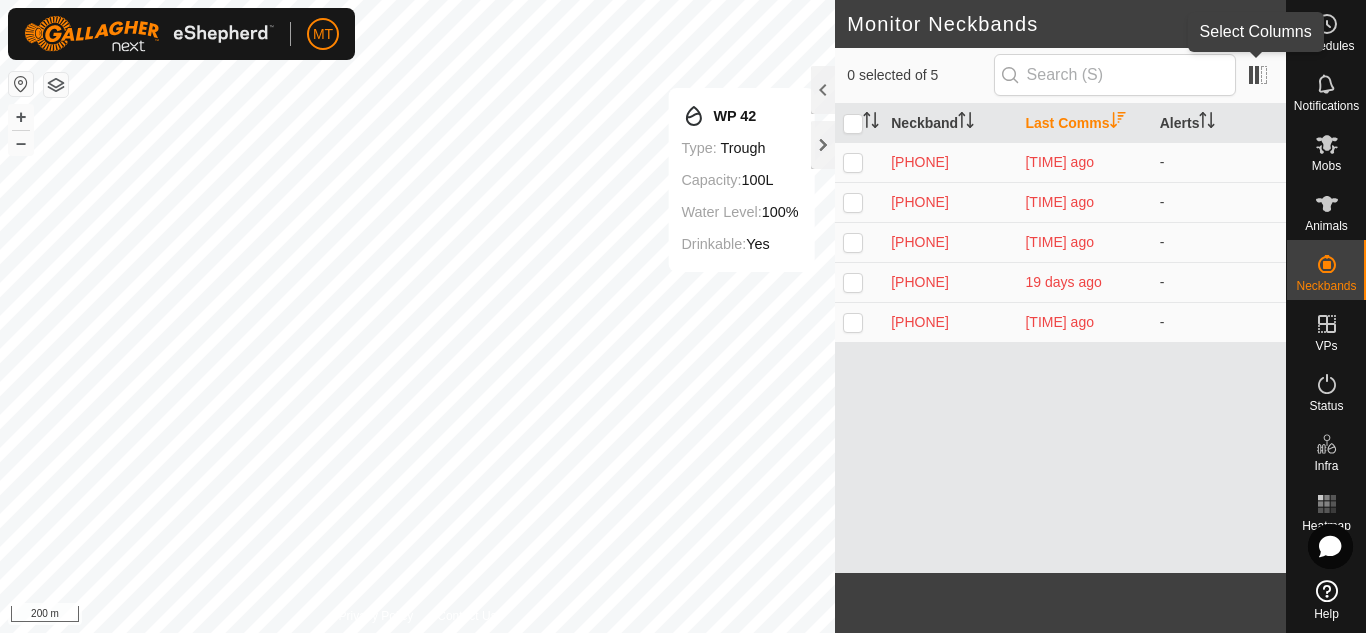 click at bounding box center [1255, 75] 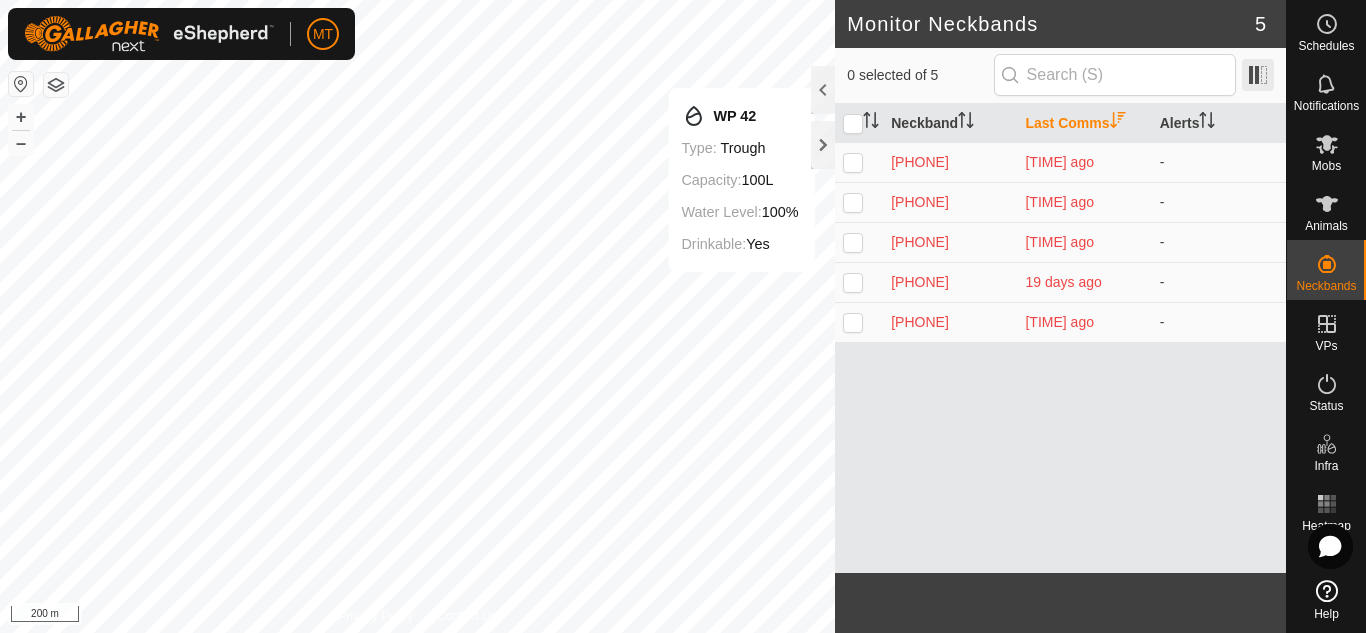 click at bounding box center (1258, 75) 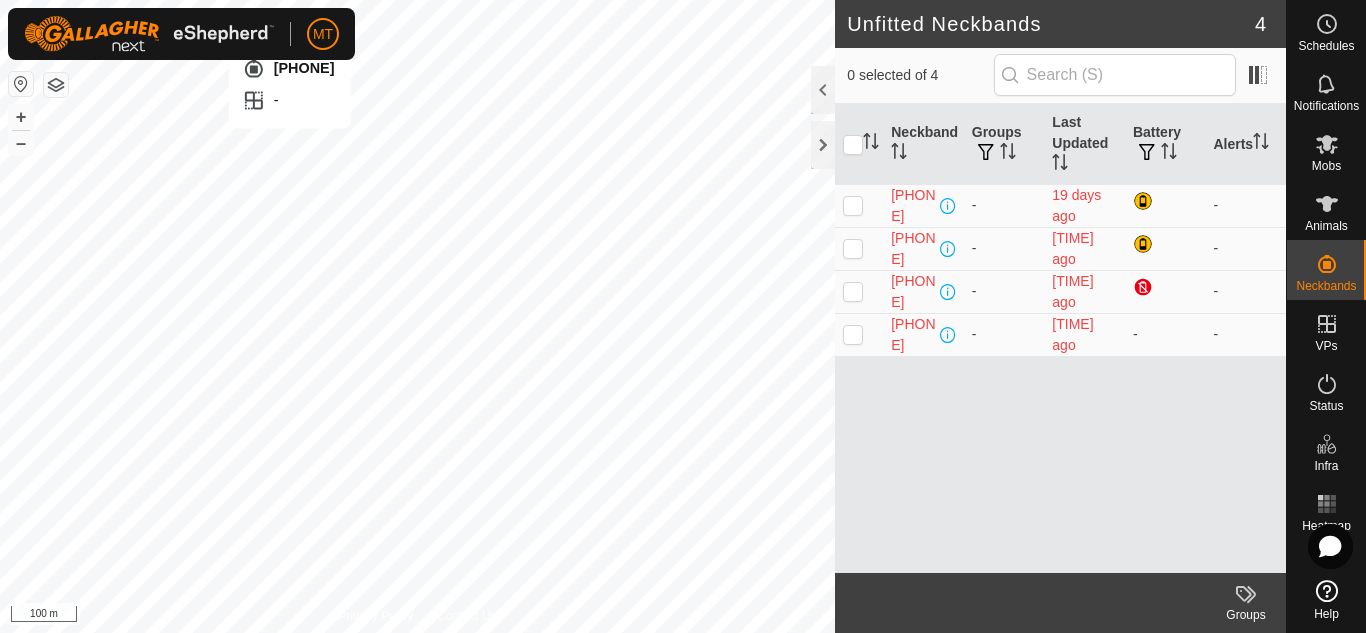 checkbox on "true" 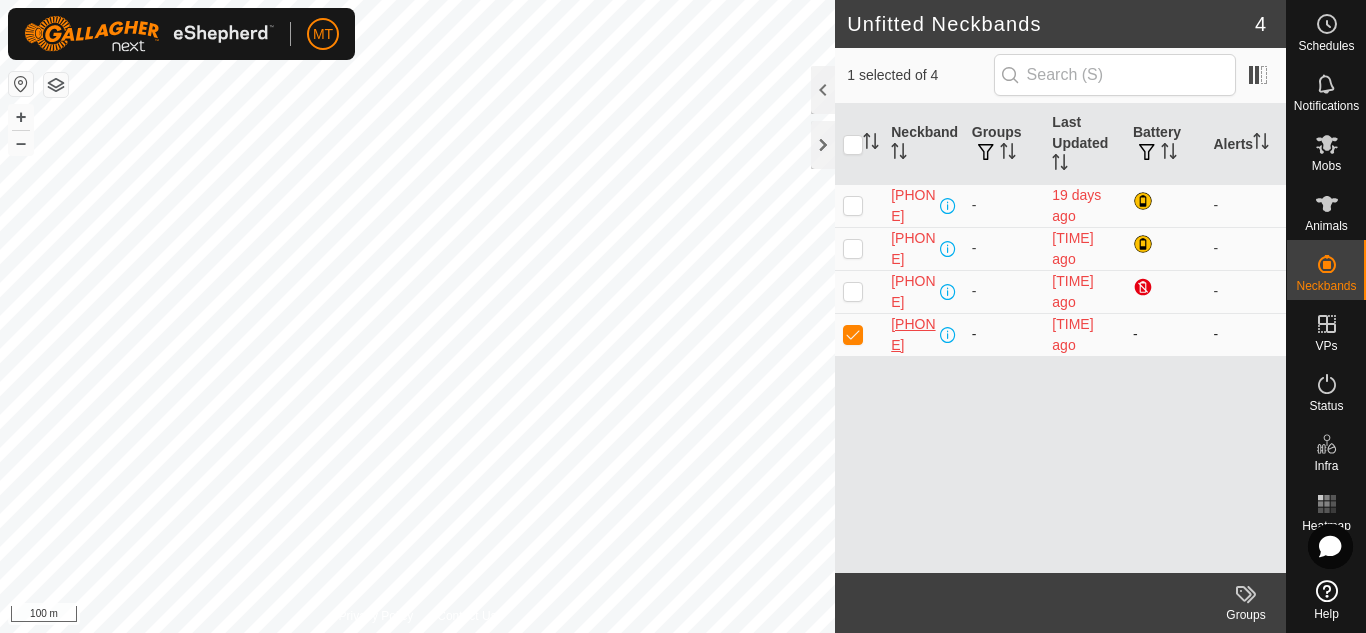 click on "[PHONE]" at bounding box center (913, 335) 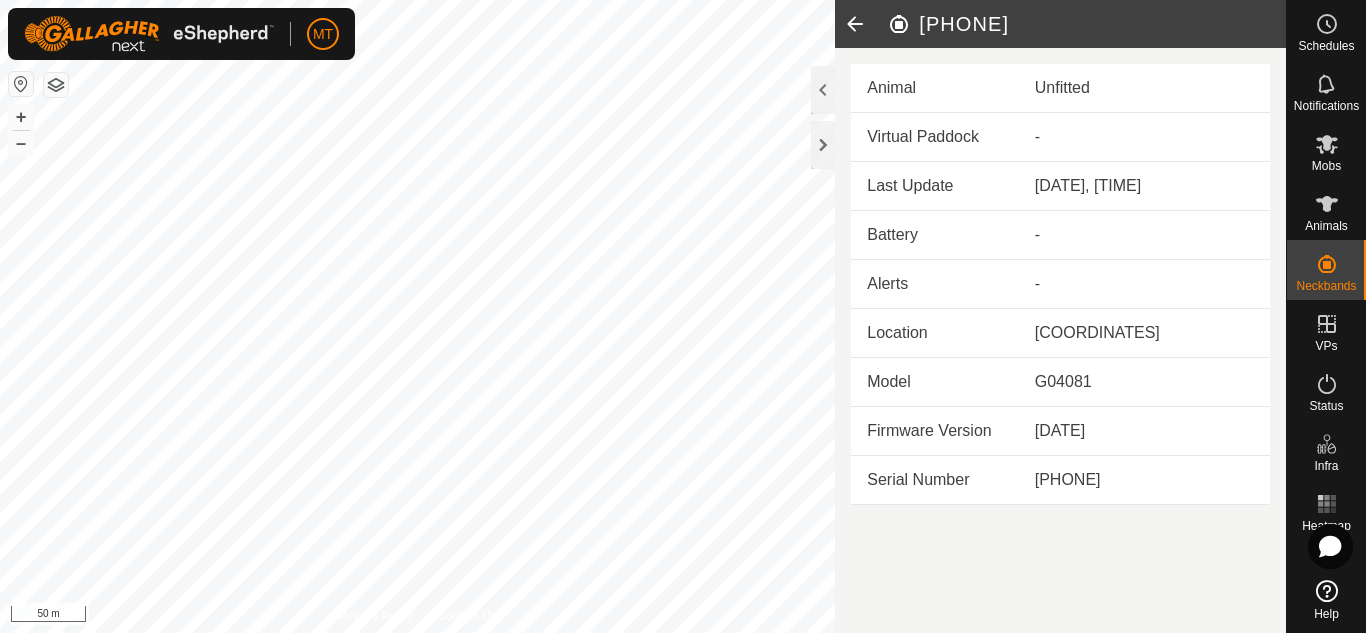 click 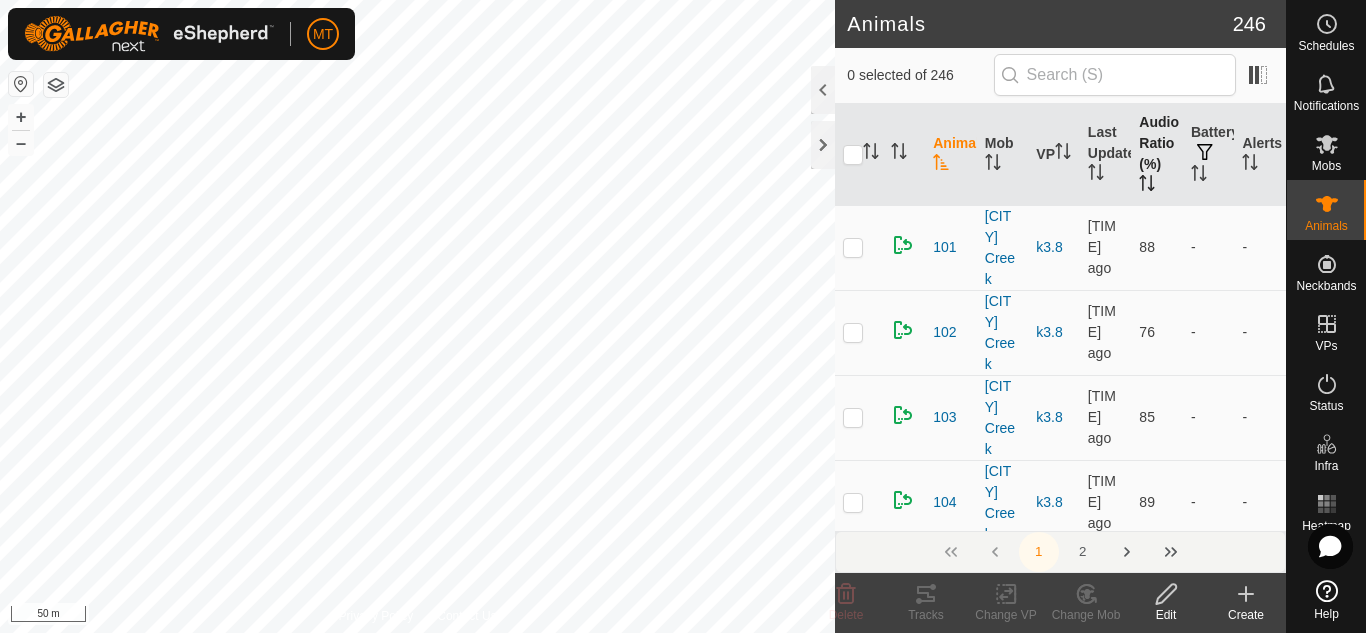 click 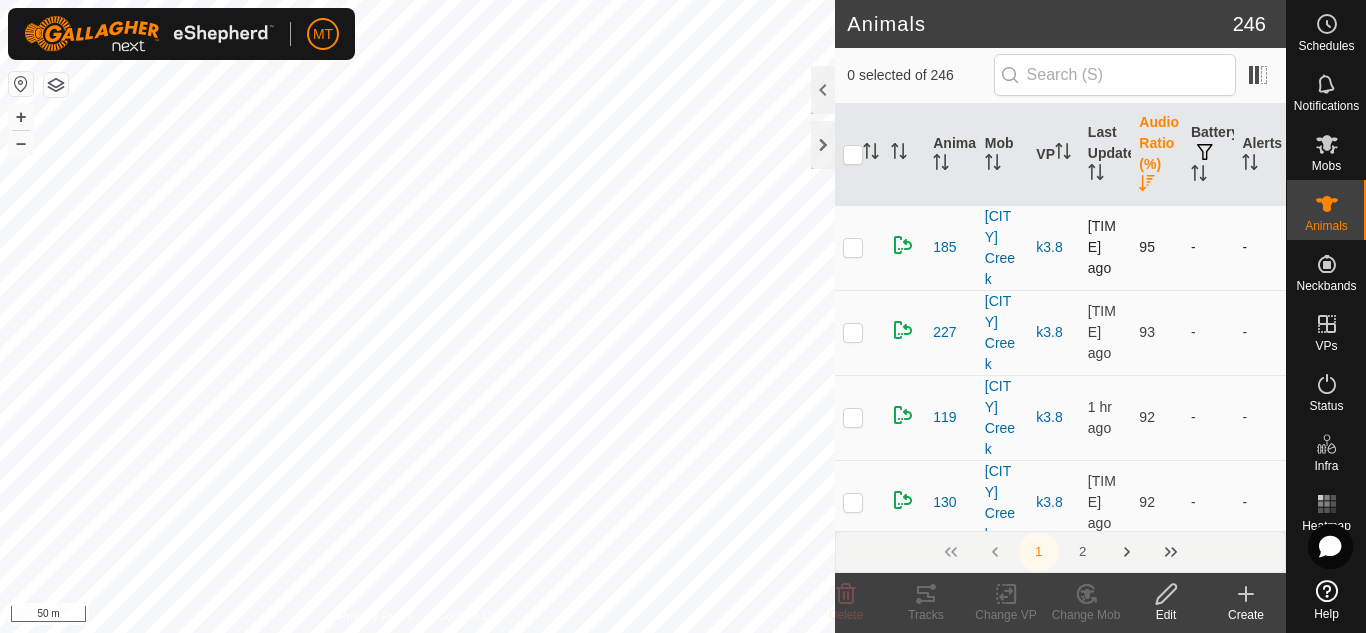 click at bounding box center (853, 247) 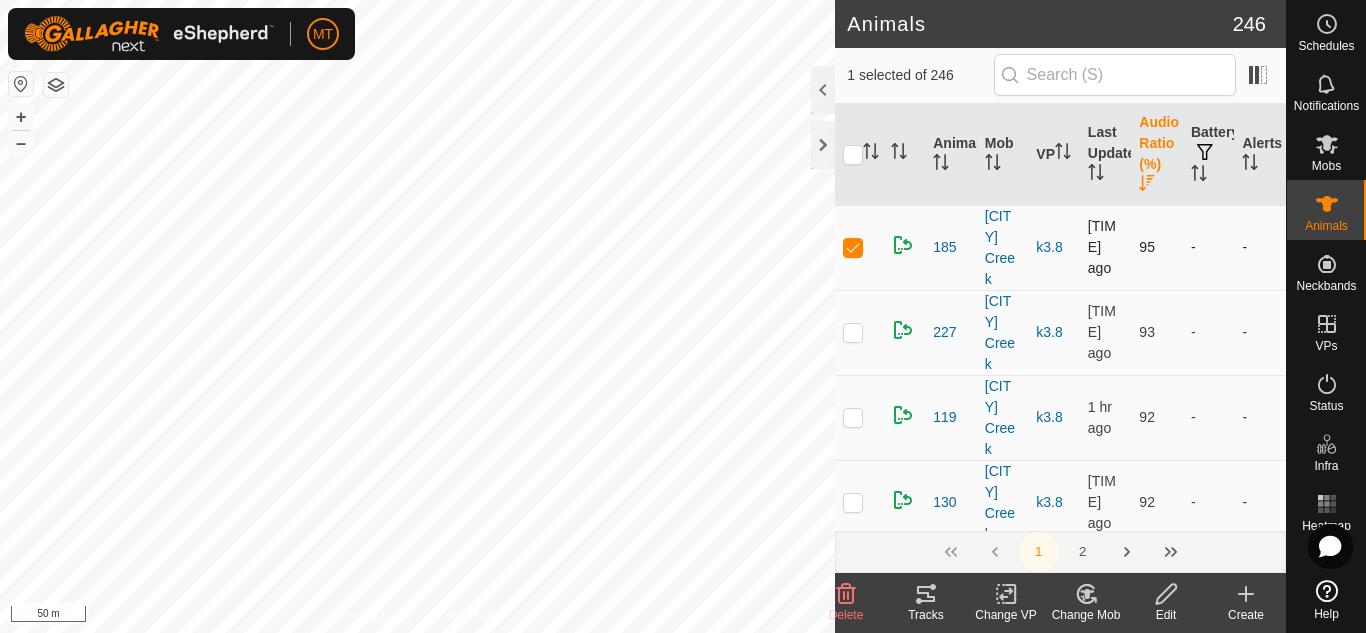 checkbox on "true" 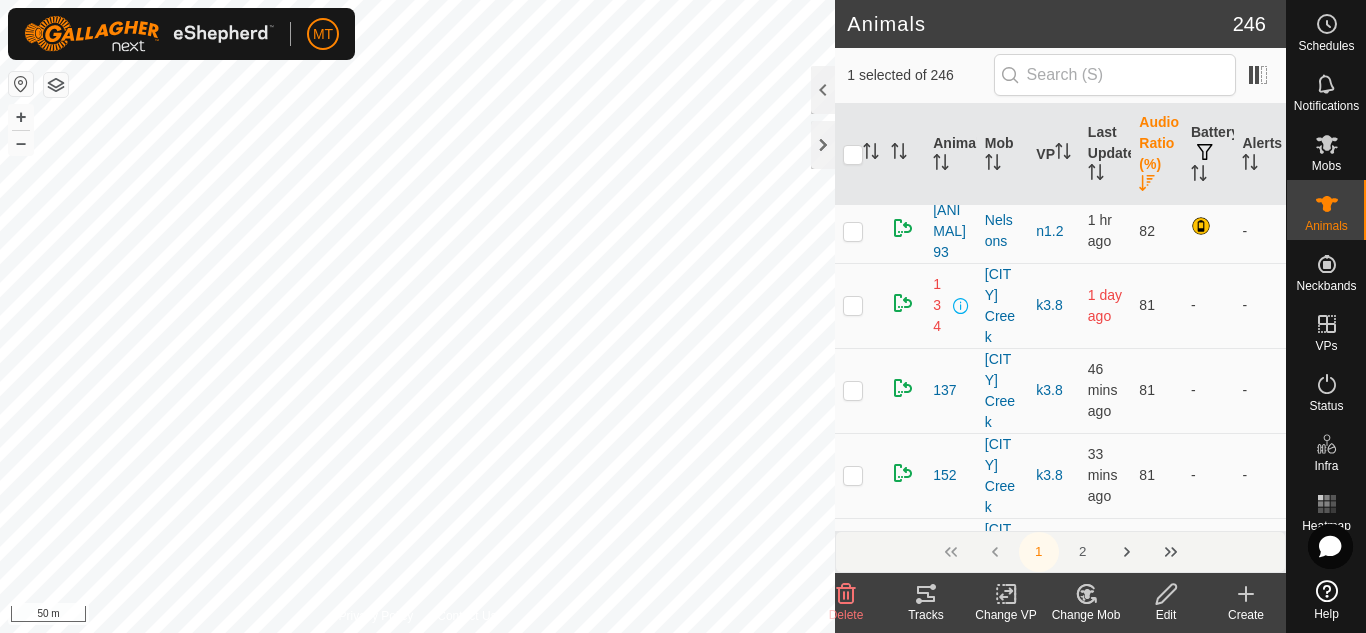 scroll, scrollTop: 11000, scrollLeft: 0, axis: vertical 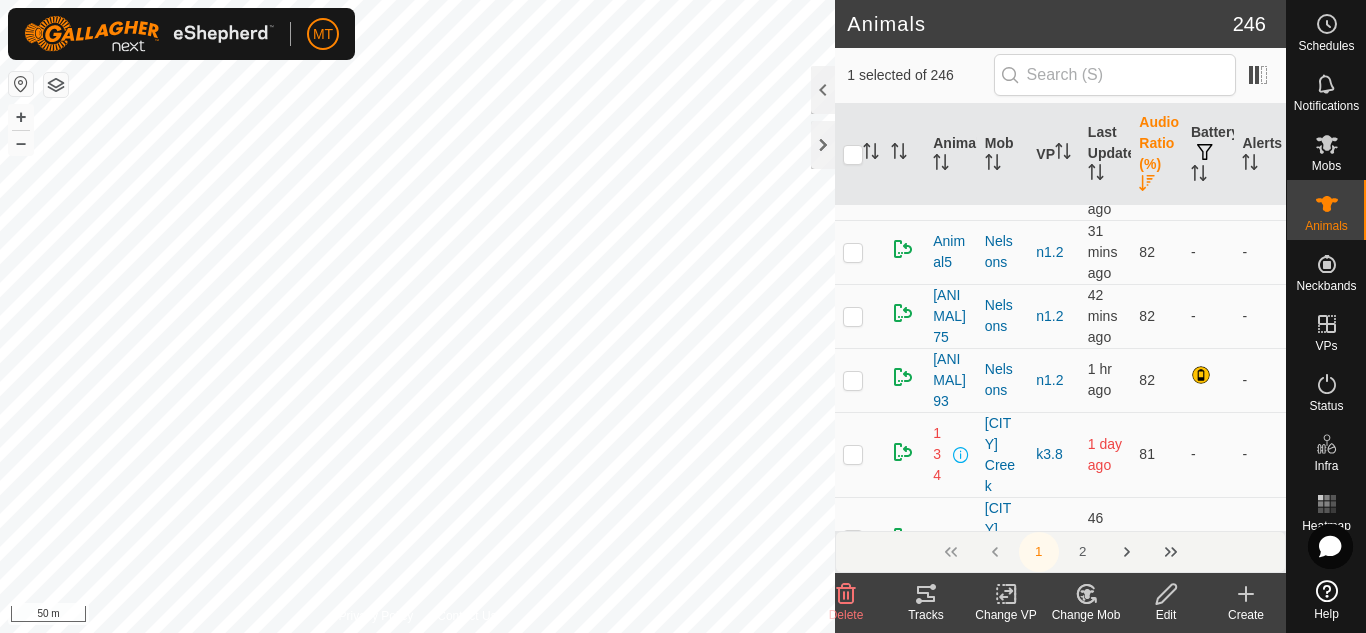 click at bounding box center [859, 3212] 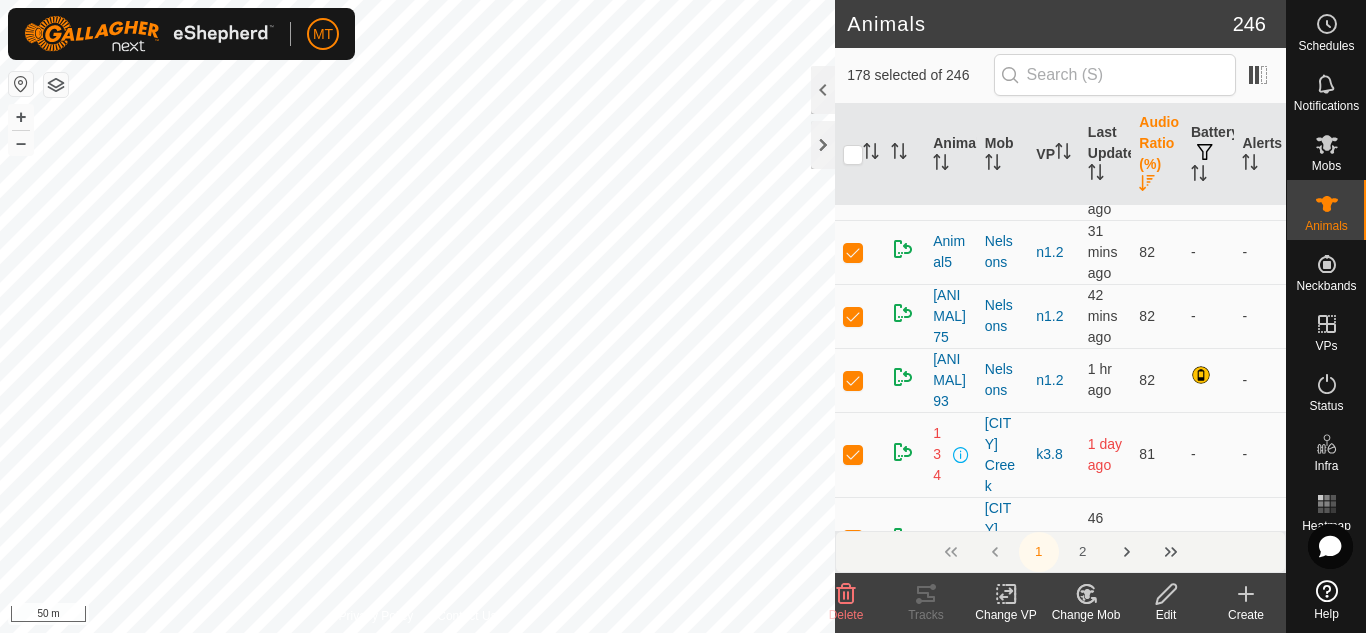 checkbox on "true" 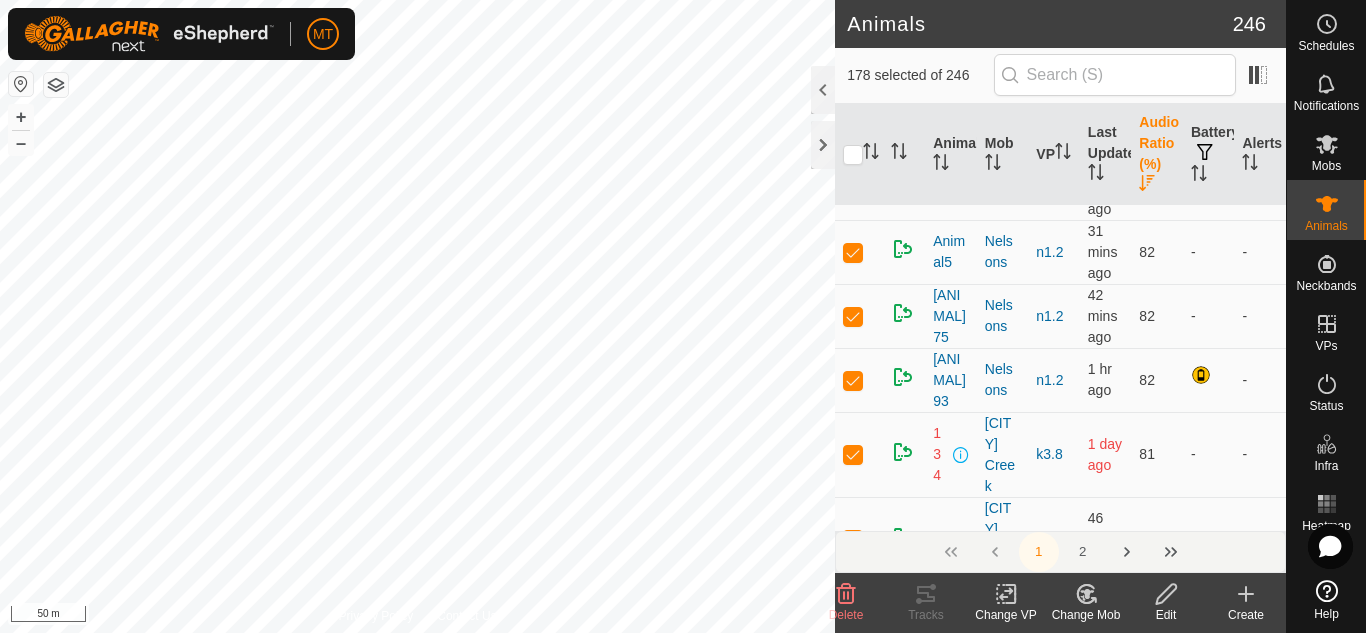 checkbox on "true" 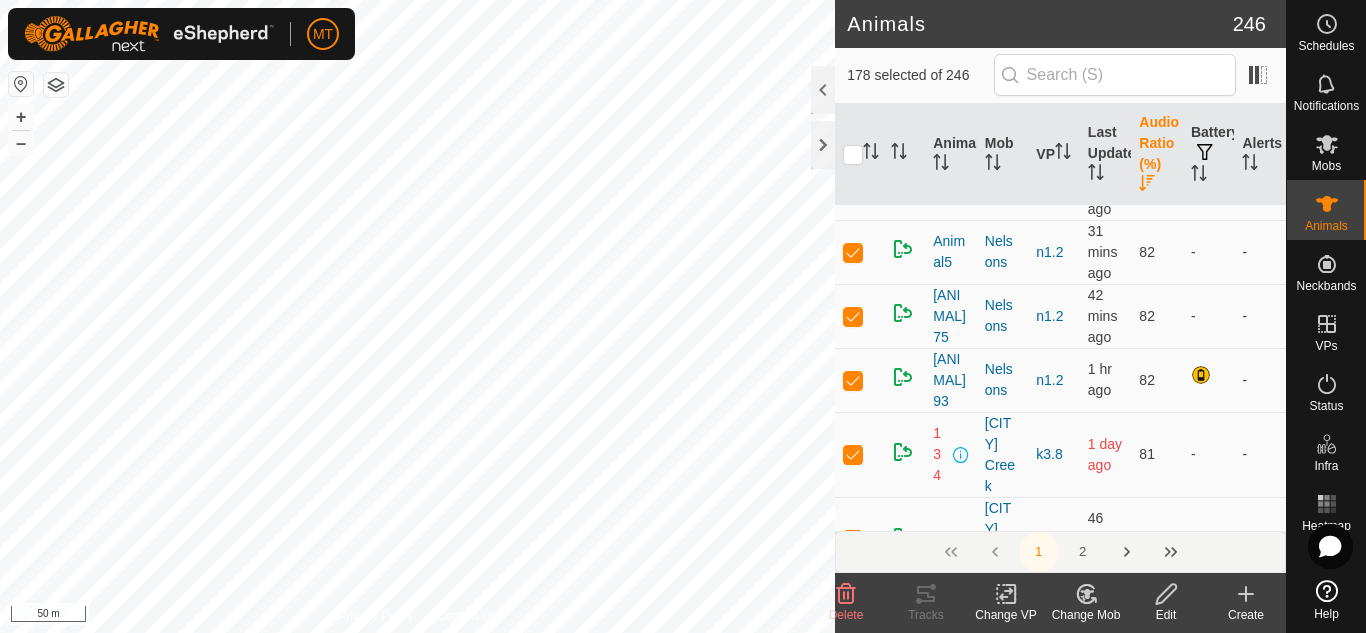 checkbox on "true" 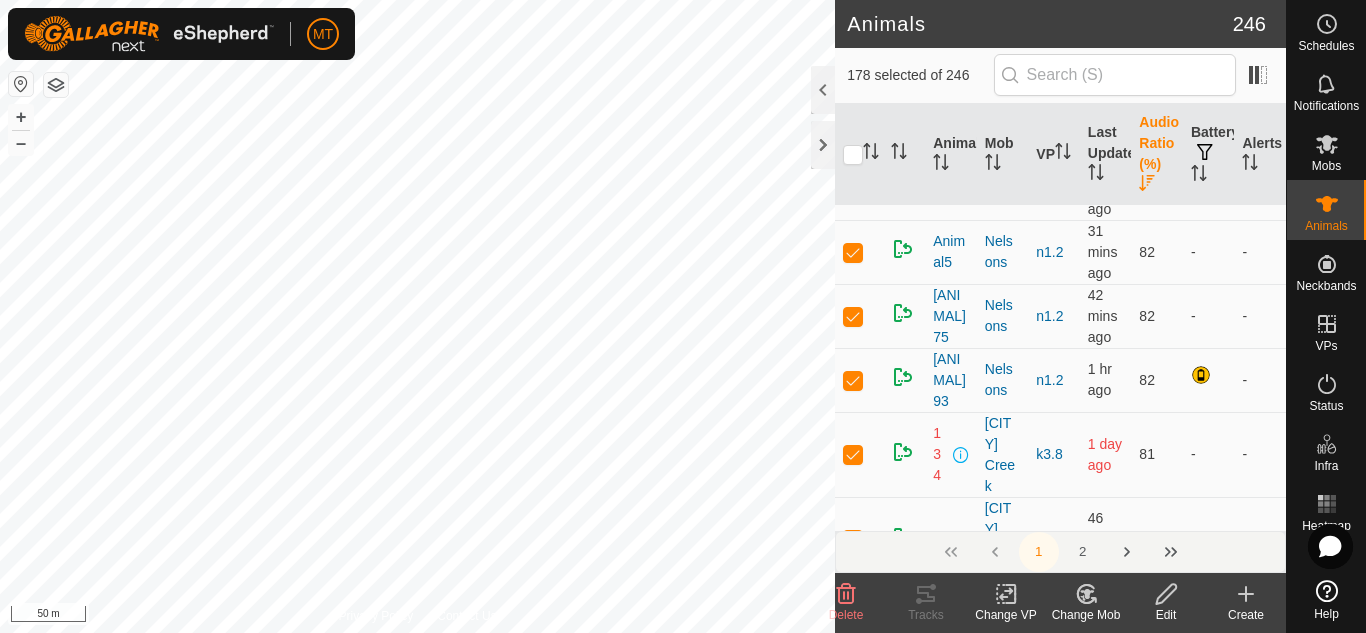 checkbox on "true" 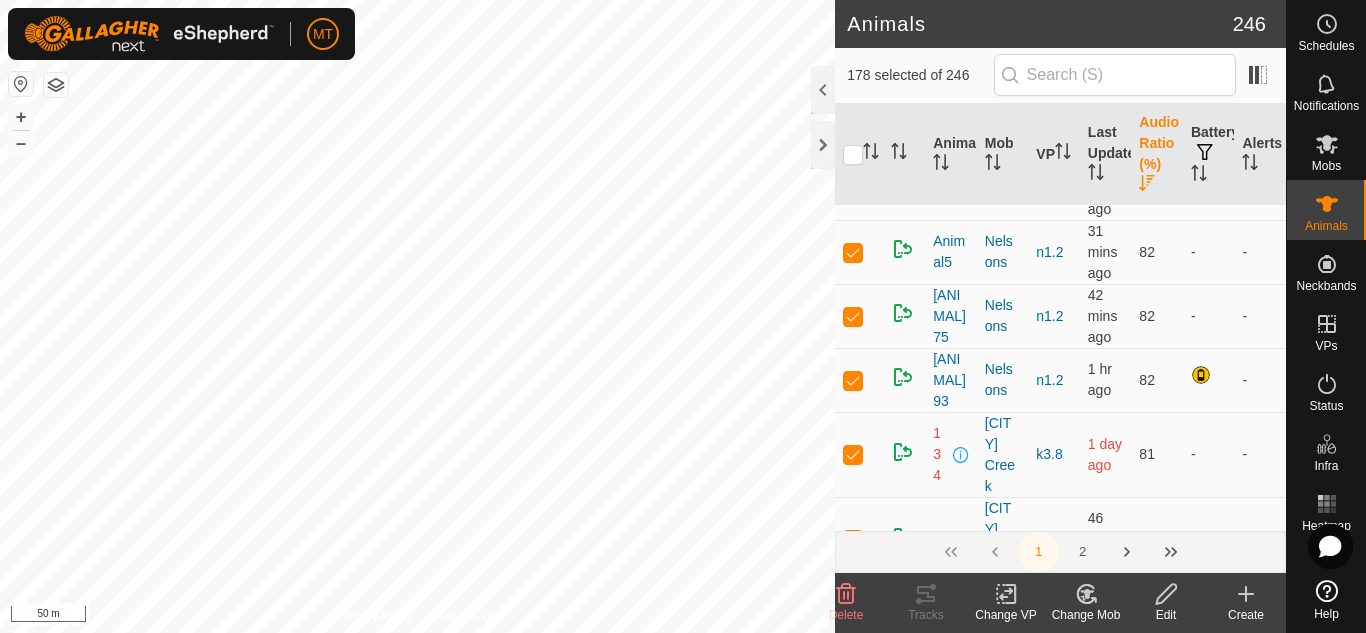 checkbox on "true" 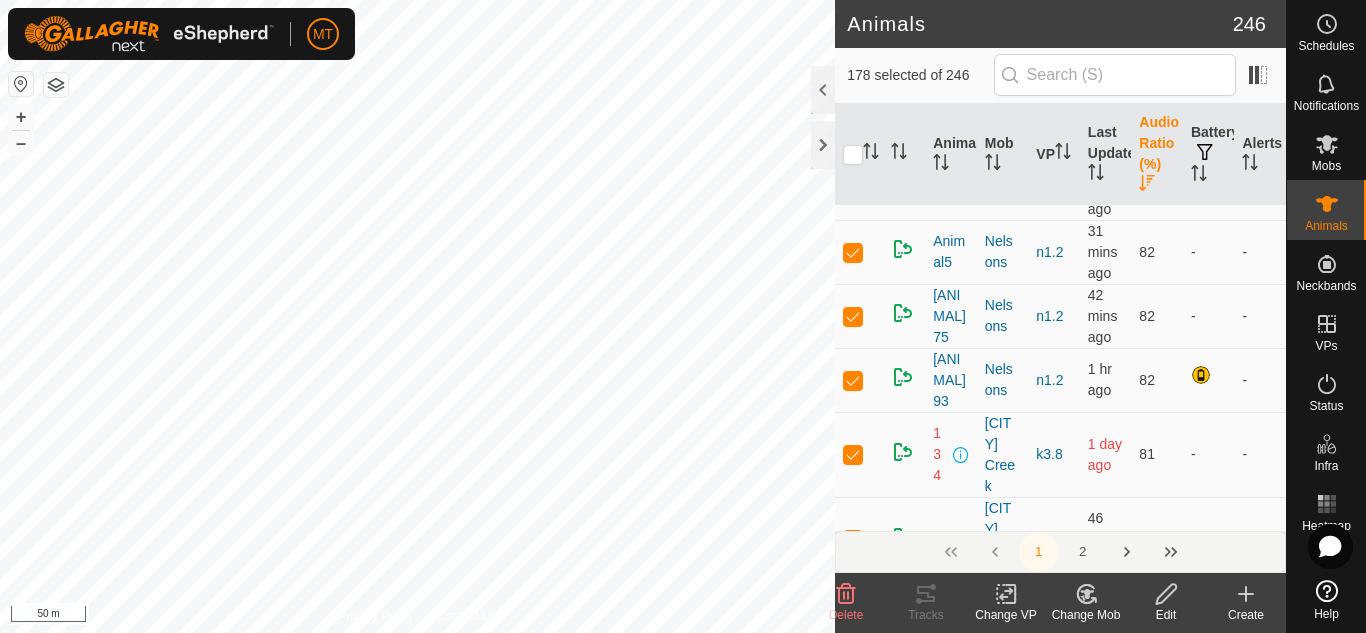 checkbox on "true" 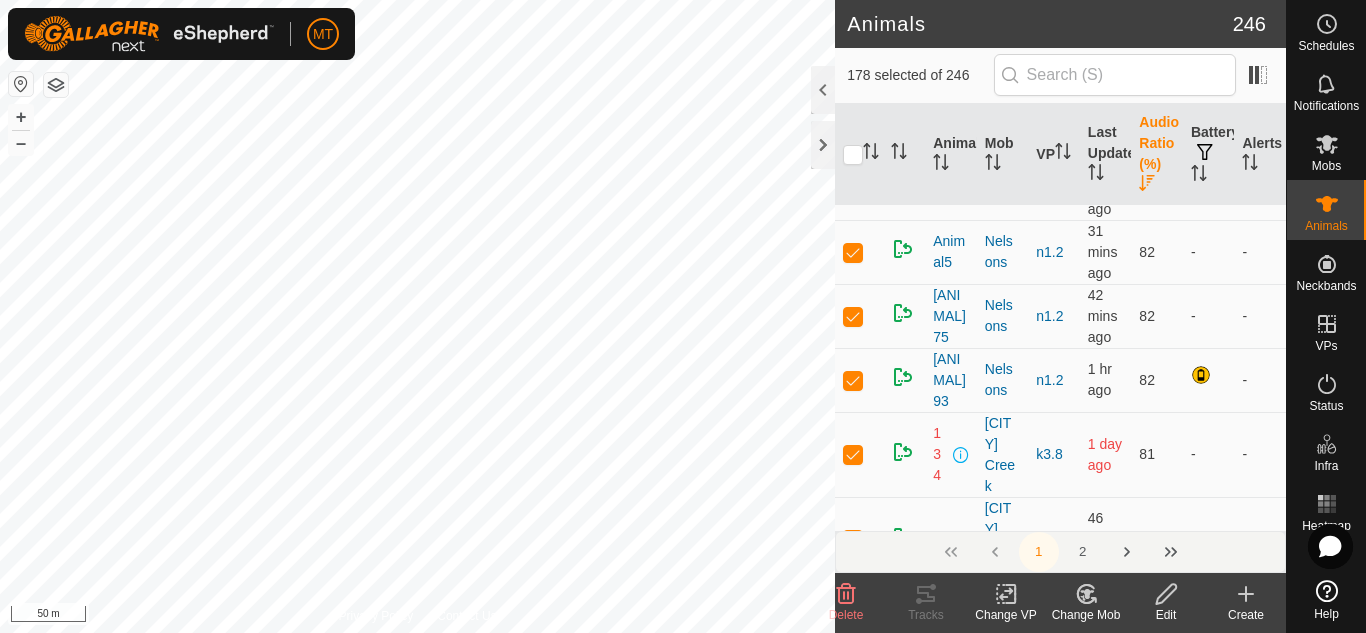 checkbox on "true" 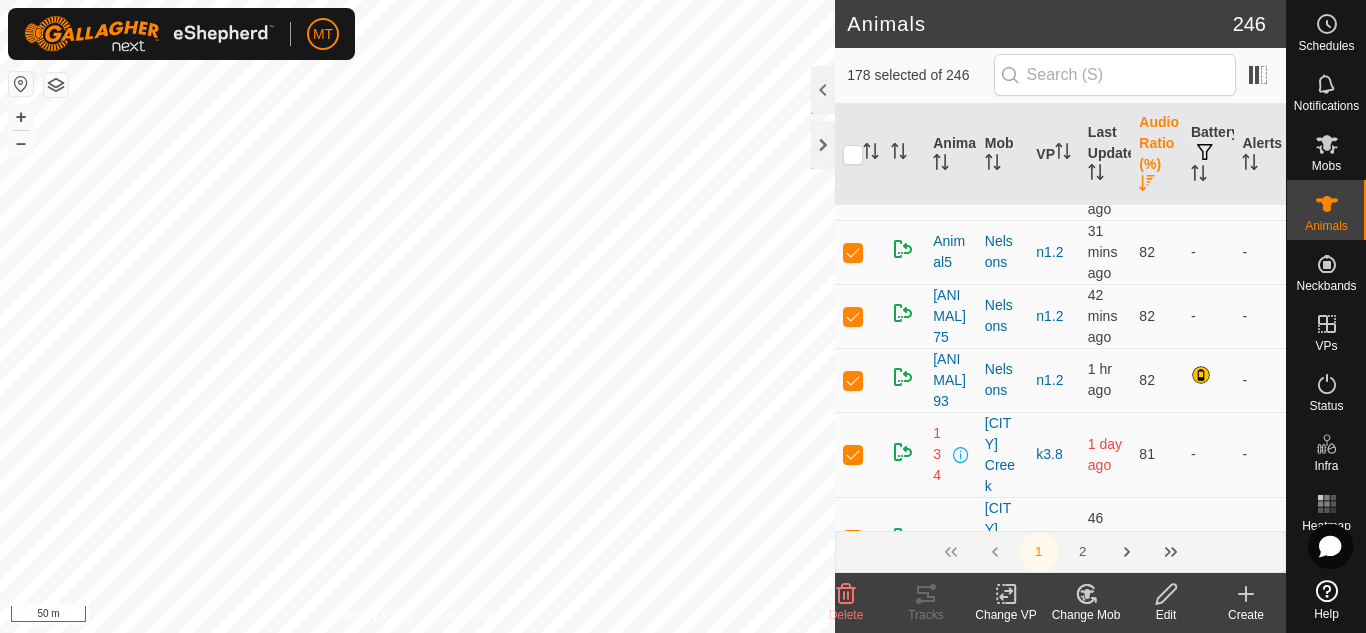 checkbox on "true" 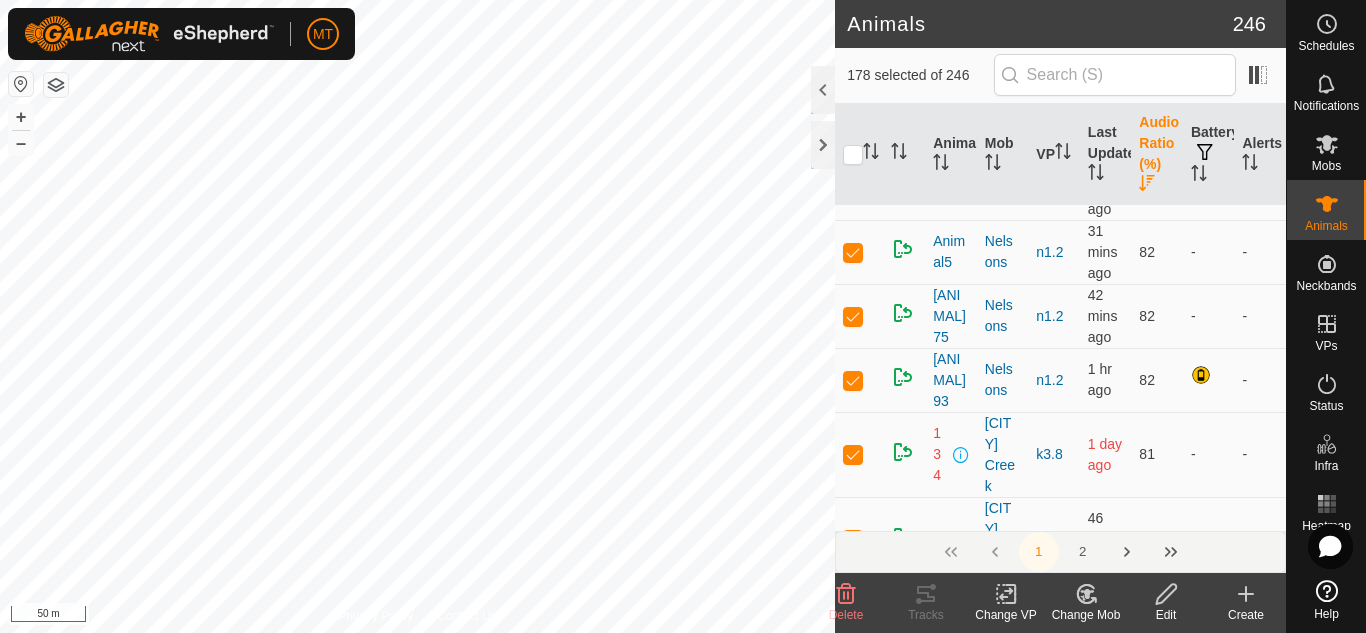 checkbox on "true" 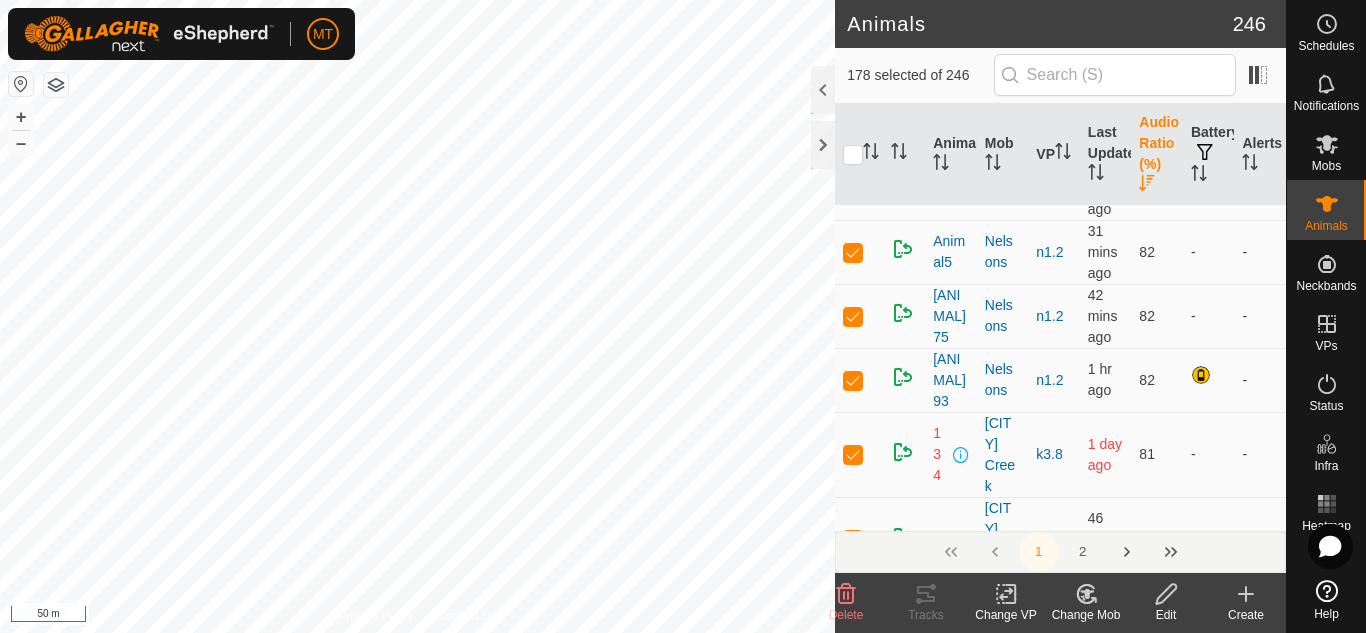 checkbox on "true" 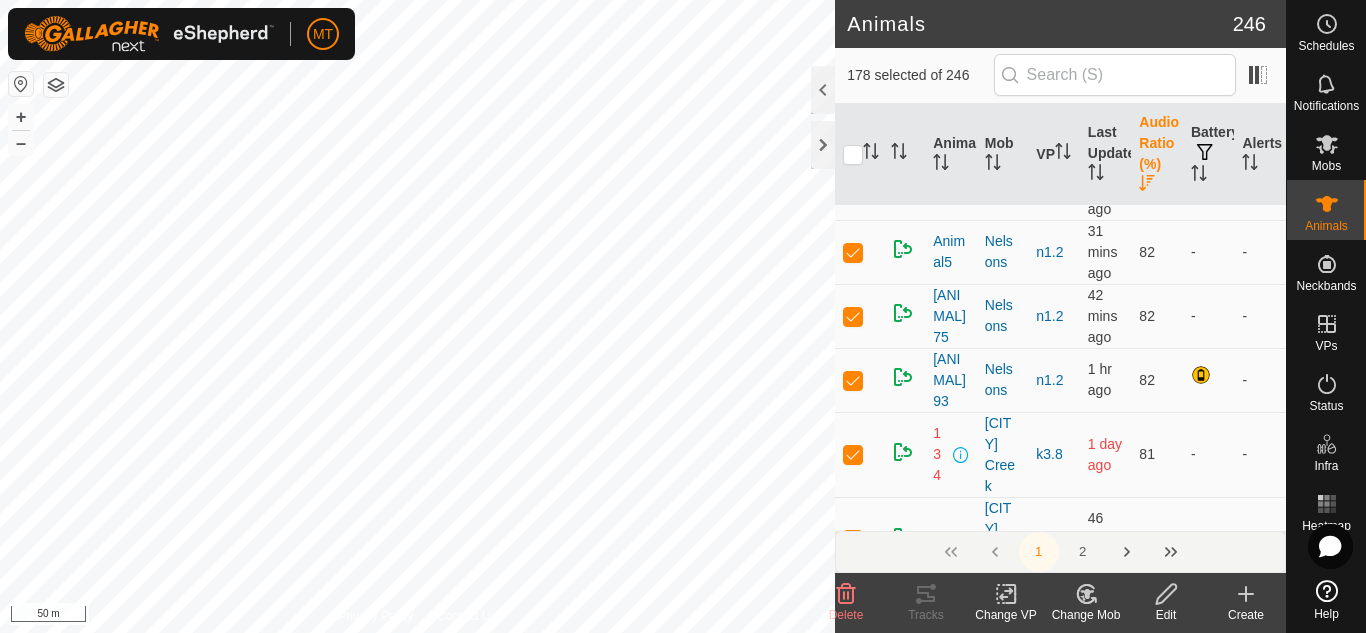checkbox on "true" 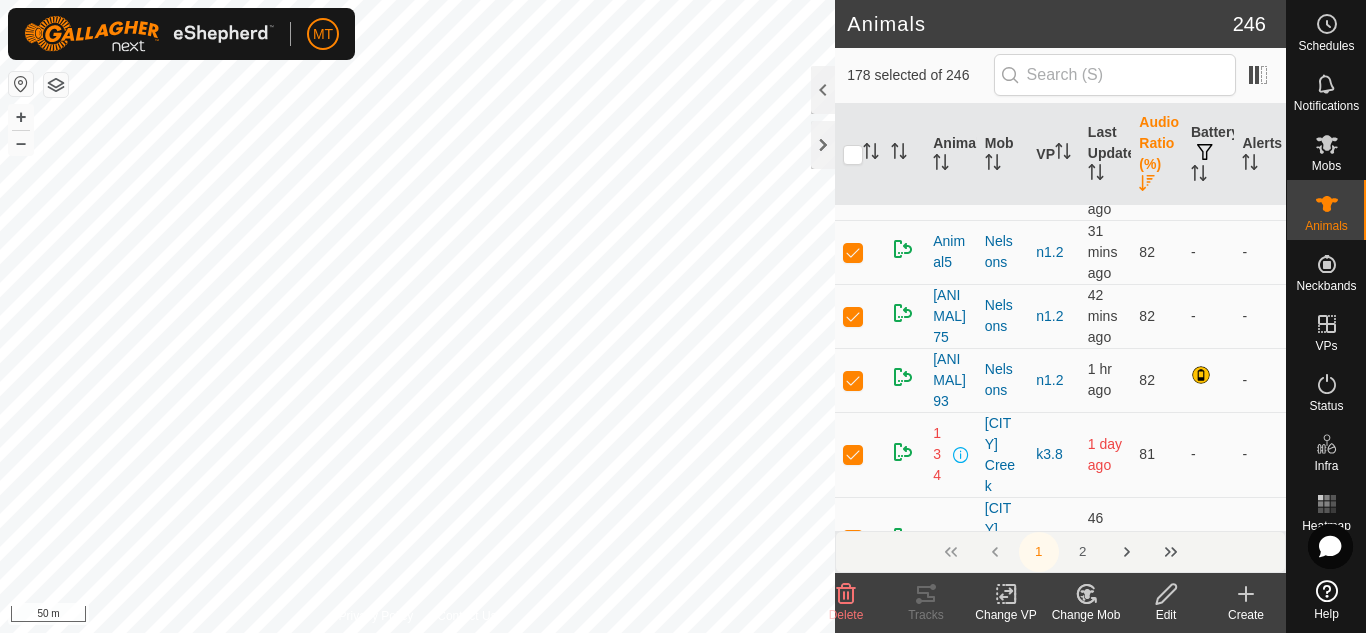 checkbox on "true" 